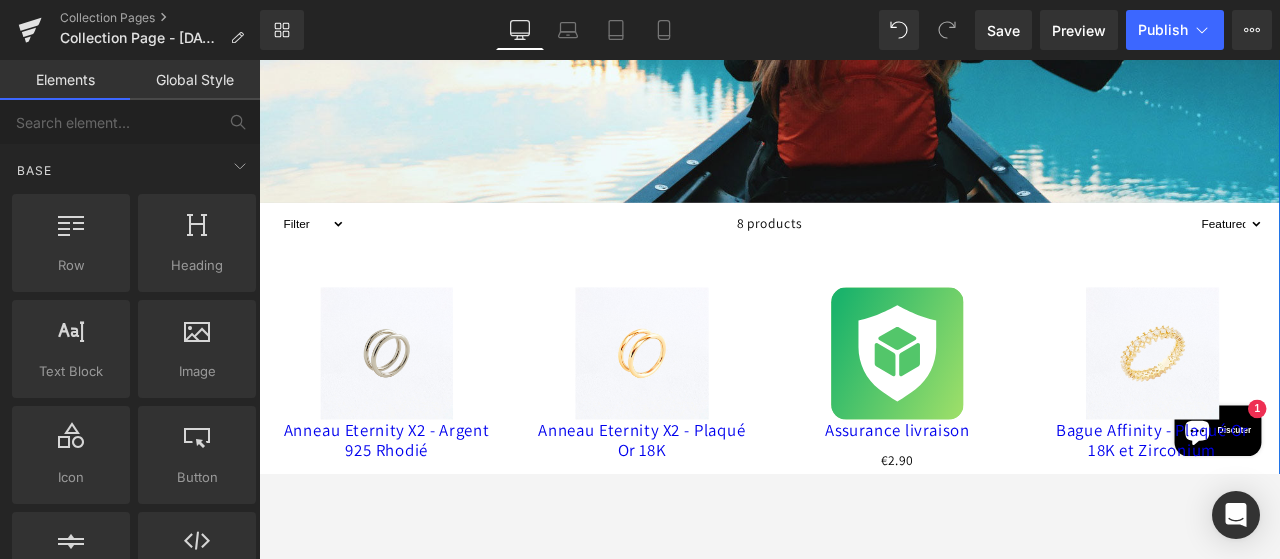 scroll, scrollTop: 519, scrollLeft: 0, axis: vertical 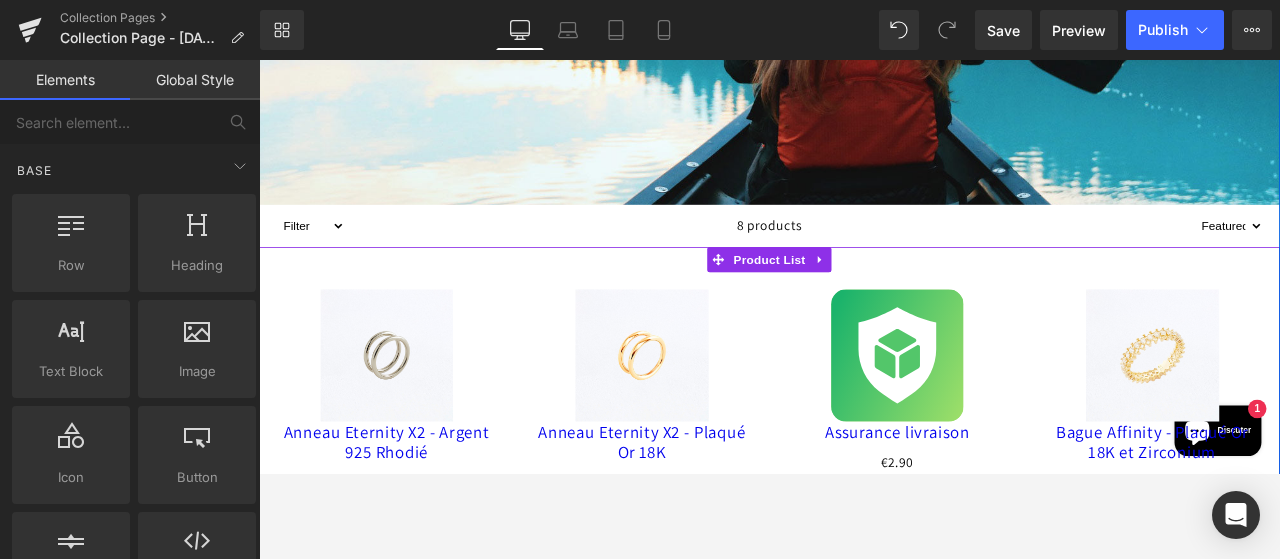 click on "Sale Off
(P) Image
Anneau Eternity X2 - Argent 925 Rhodié
(P) Title
€0
€30.00
(P) Price
Add To Cart
(P) Cart Button
Product" at bounding box center [864, 645] 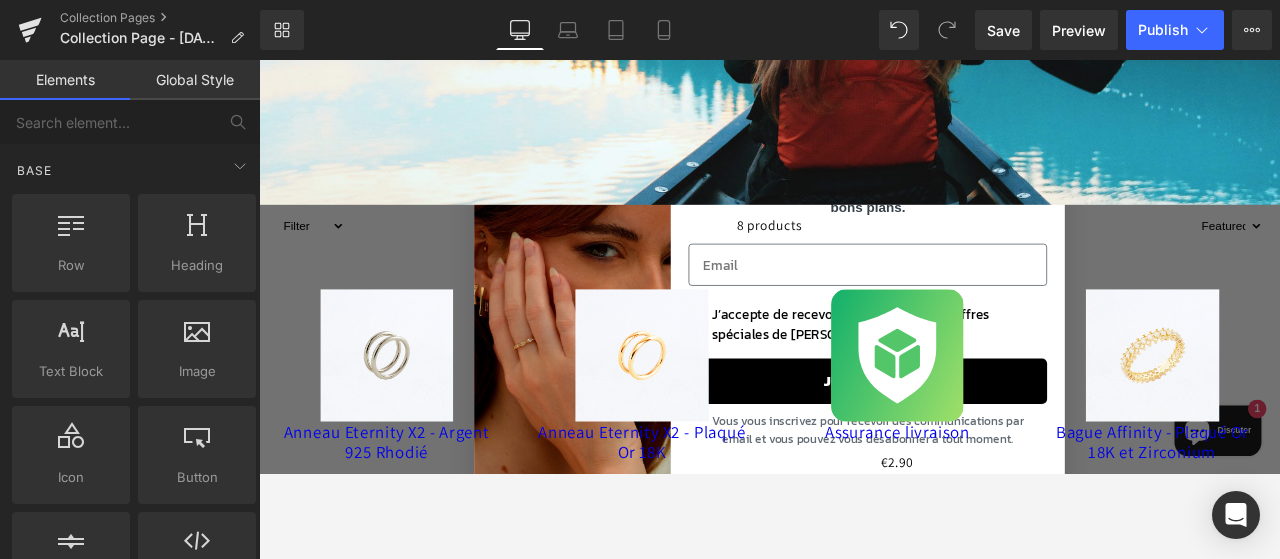 click at bounding box center (769, 309) 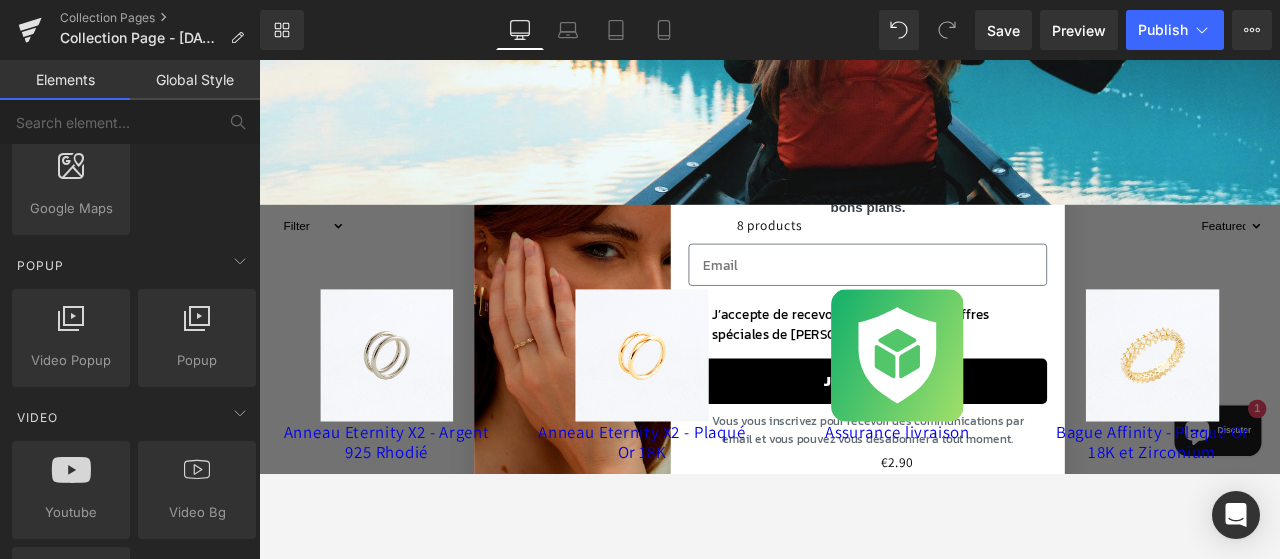 scroll, scrollTop: 1209, scrollLeft: 0, axis: vertical 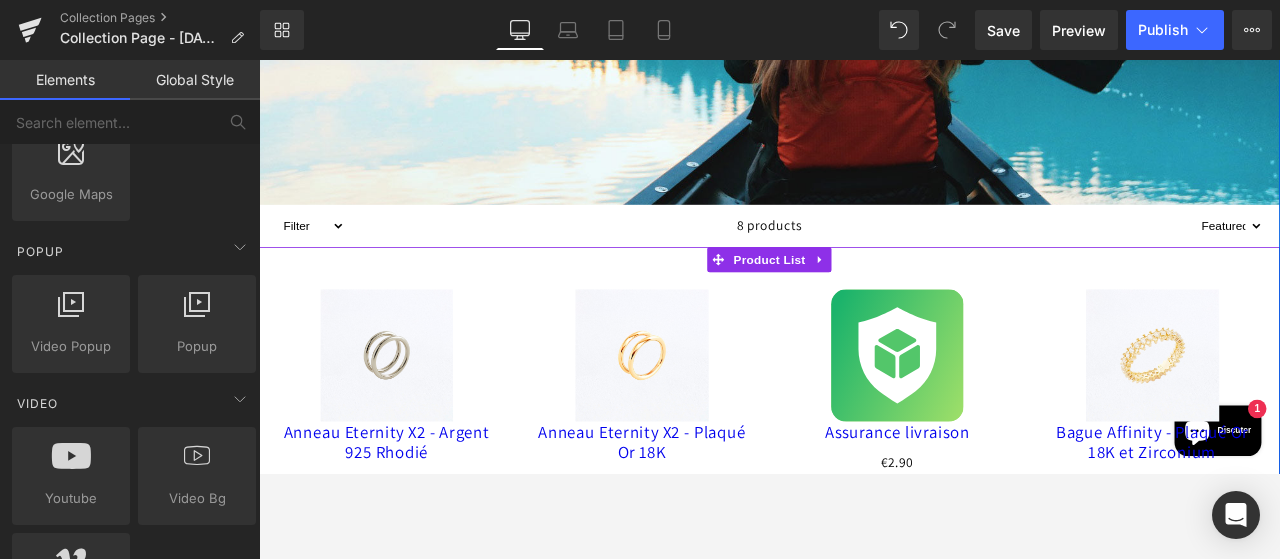click on "Sale Off
(P) Image
Anneau Eternity X2 - Argent 925 Rhodié
(P) Title
€0
€30.00
(P) Price
Add To Cart
(P) Cart Button
Product" at bounding box center [864, 645] 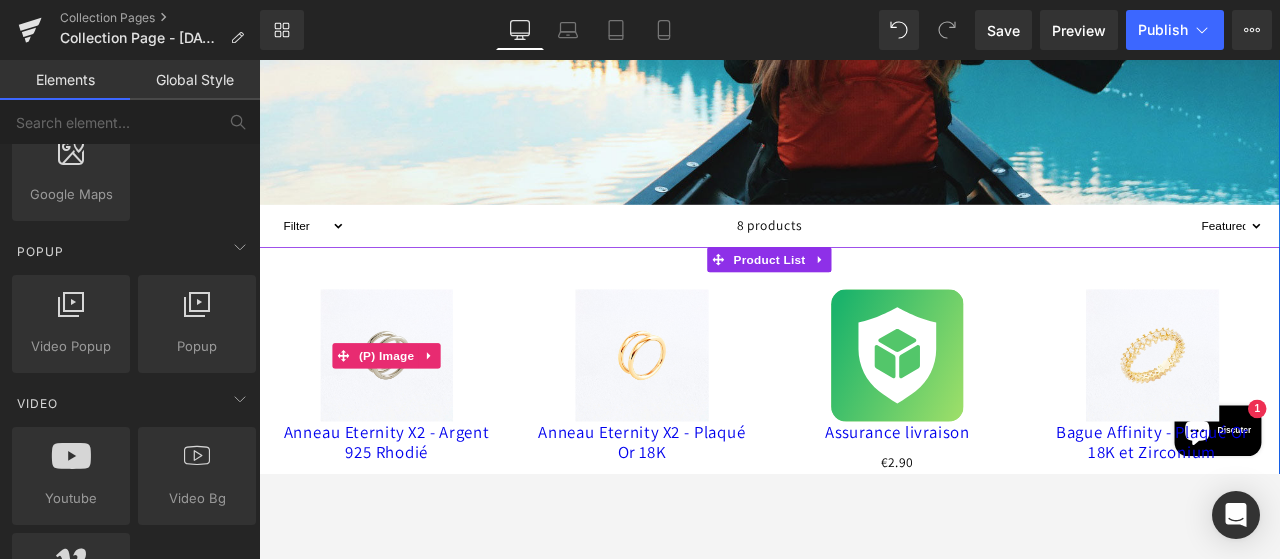 click on "Sale Off" at bounding box center (410, 411) 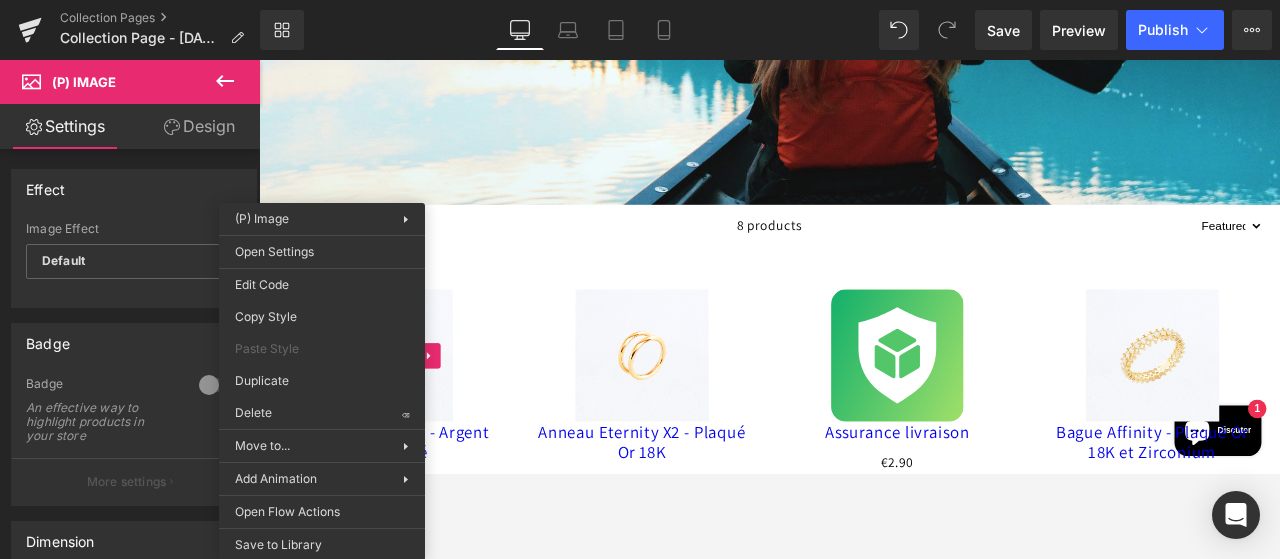 click on "Effect" at bounding box center [134, 189] 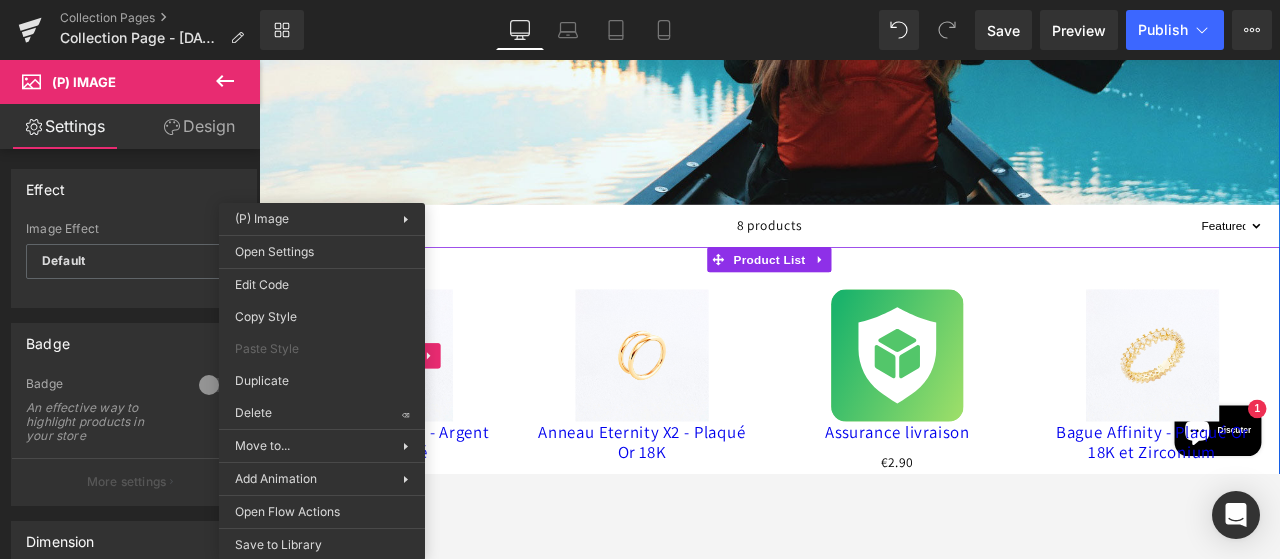 click on "Sale Off
(P) Image
Anneau Eternity X2 - Argent 925 Rhodié
(P) Title
€0
€30.00
(P) Price
Add To Cart
(P) Cart Button
Product" at bounding box center [864, 645] 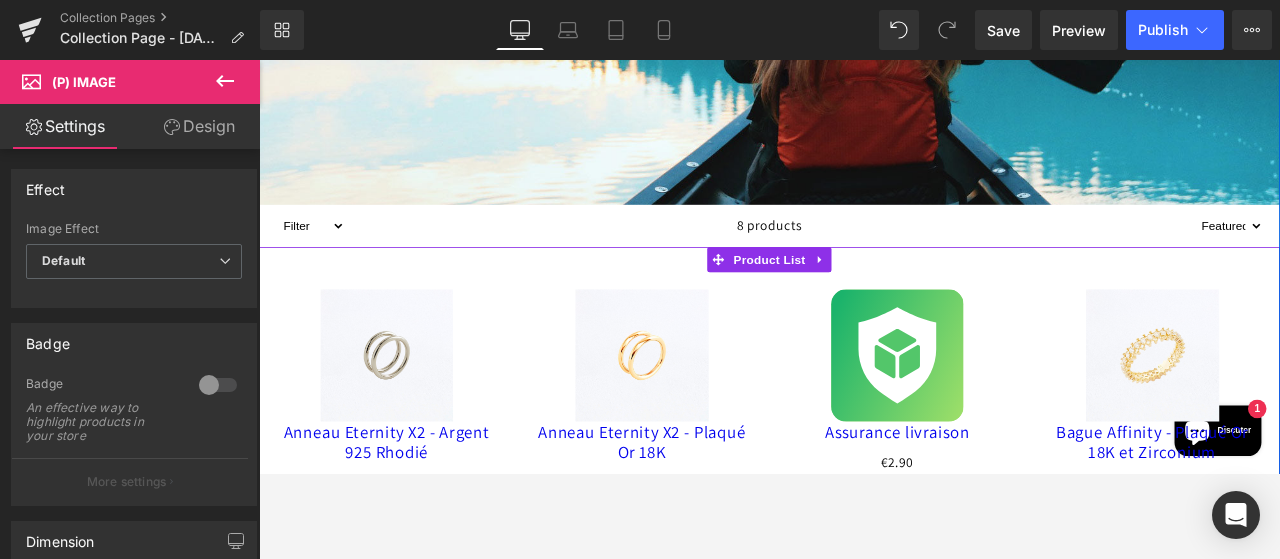 click on "Sale Off
(P) Image
Anneau Eternity X2 - Argent 925 Rhodié
(P) Title
€0
€30.00
(P) Price
Add To Cart
(P) Cart Button
Product" at bounding box center (864, 645) 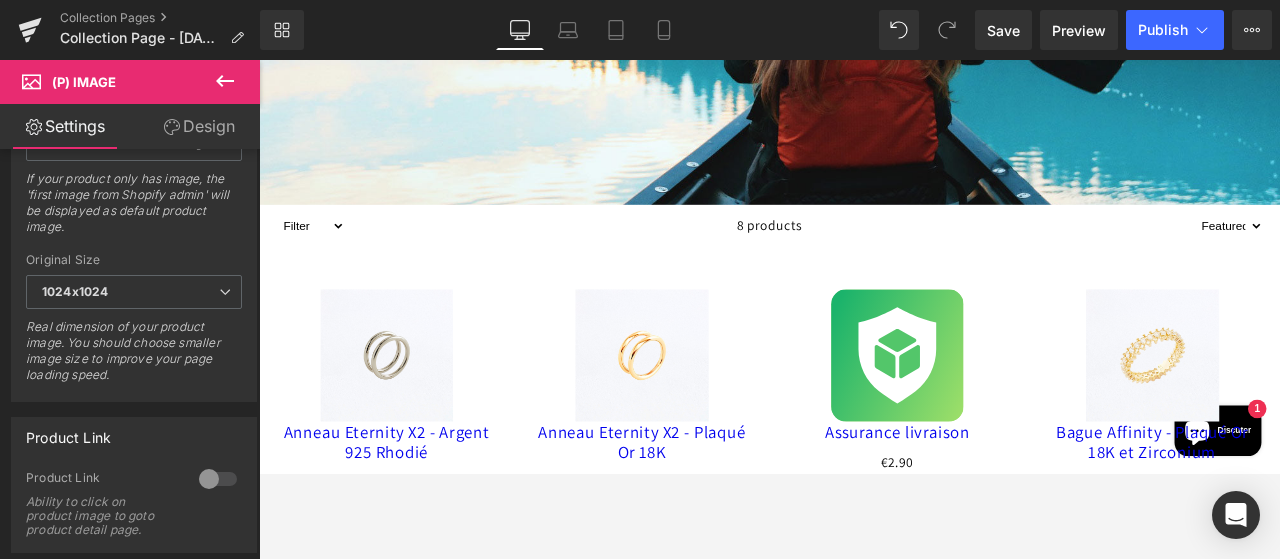 scroll, scrollTop: 0, scrollLeft: 0, axis: both 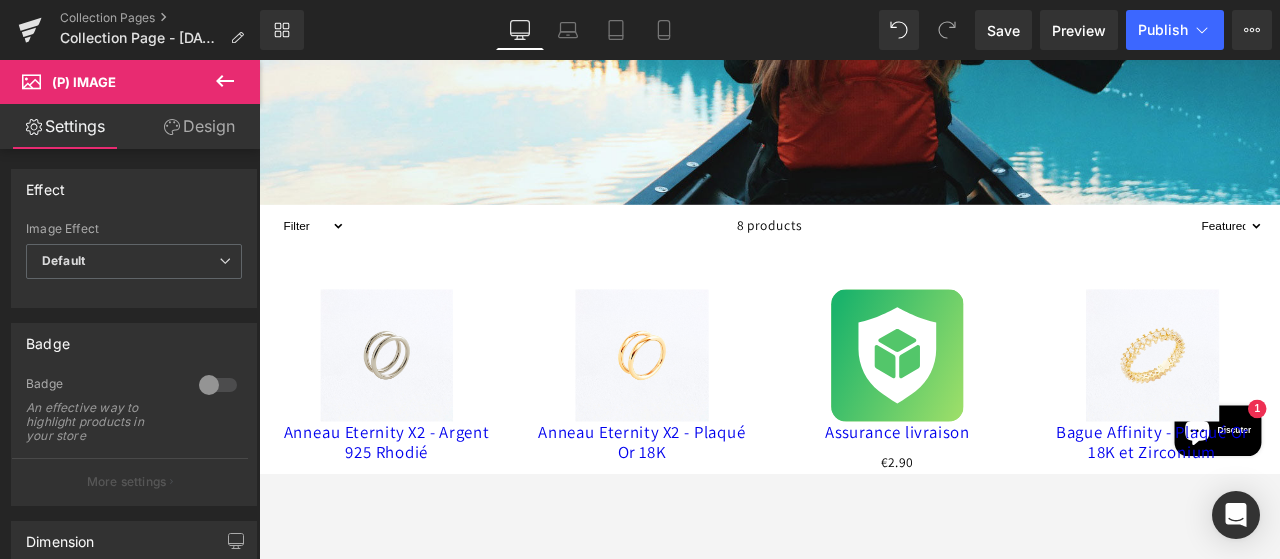 click 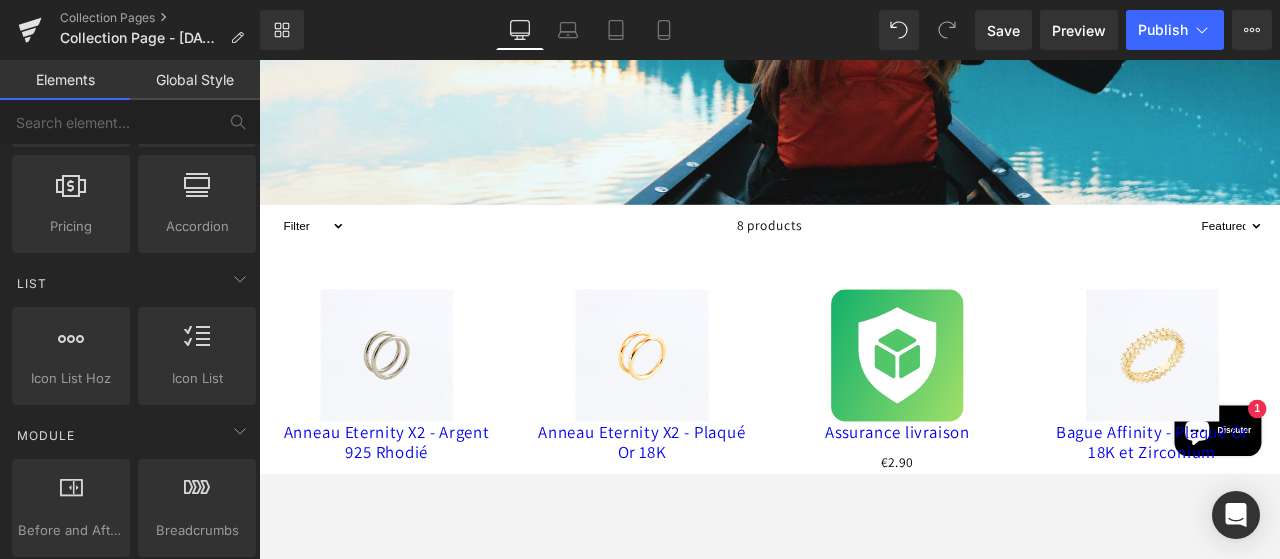 scroll, scrollTop: 769, scrollLeft: 0, axis: vertical 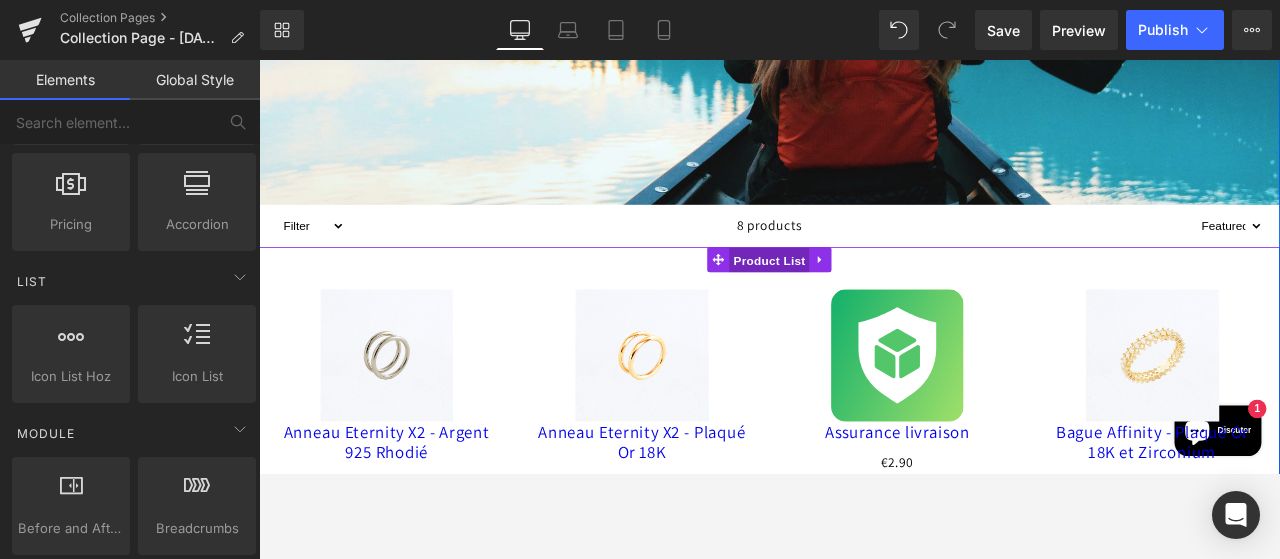 click on "Product List" at bounding box center [863, 298] 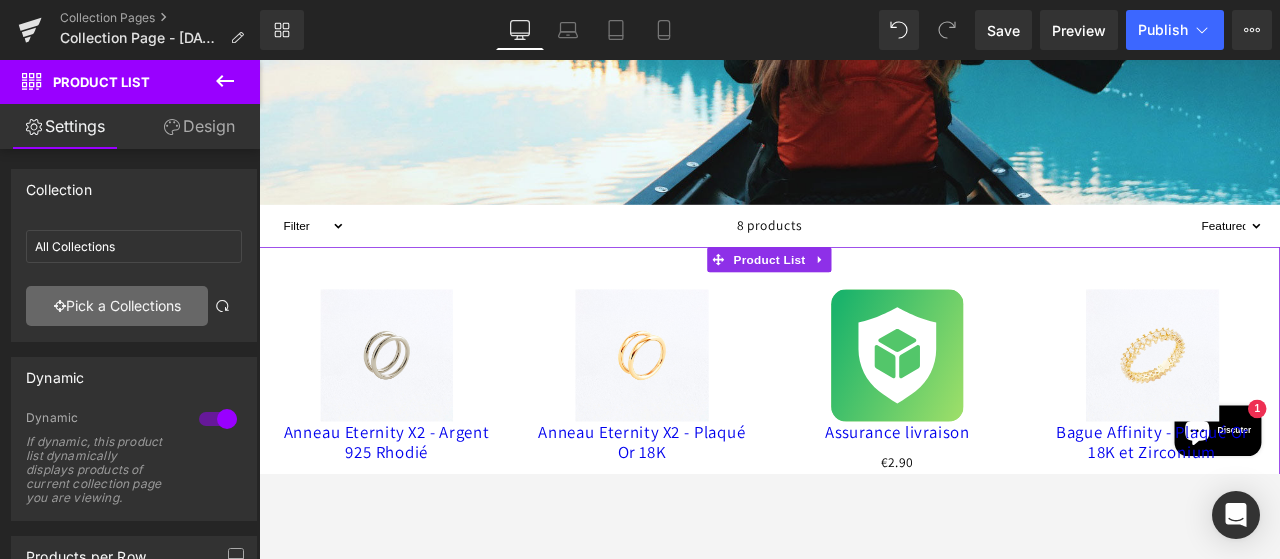click on "Pick a Collections" at bounding box center [117, 306] 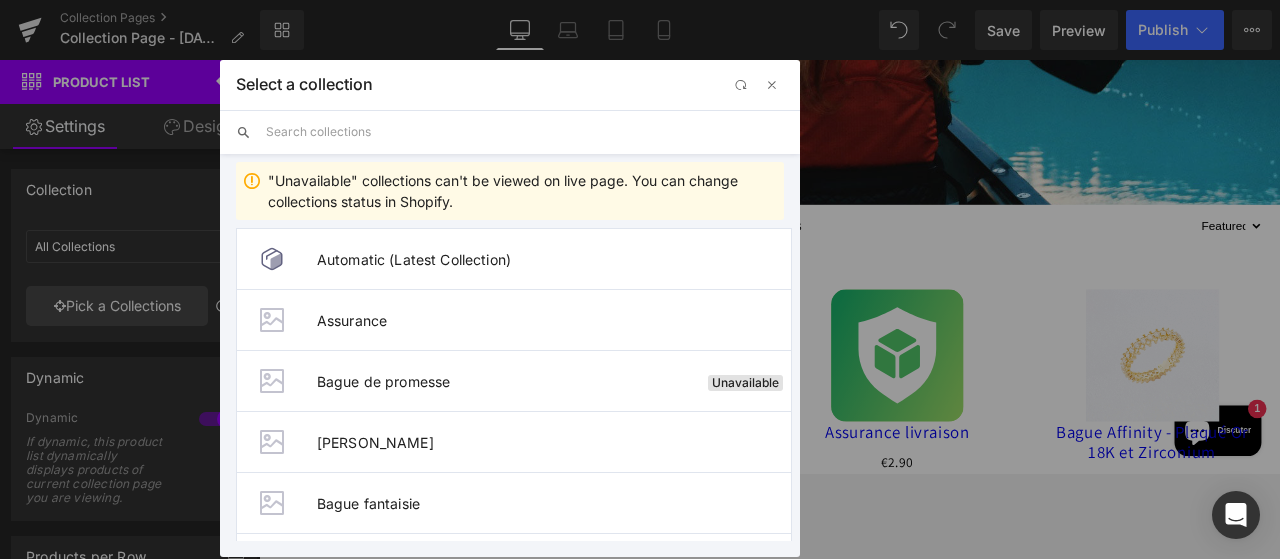 click at bounding box center (525, 132) 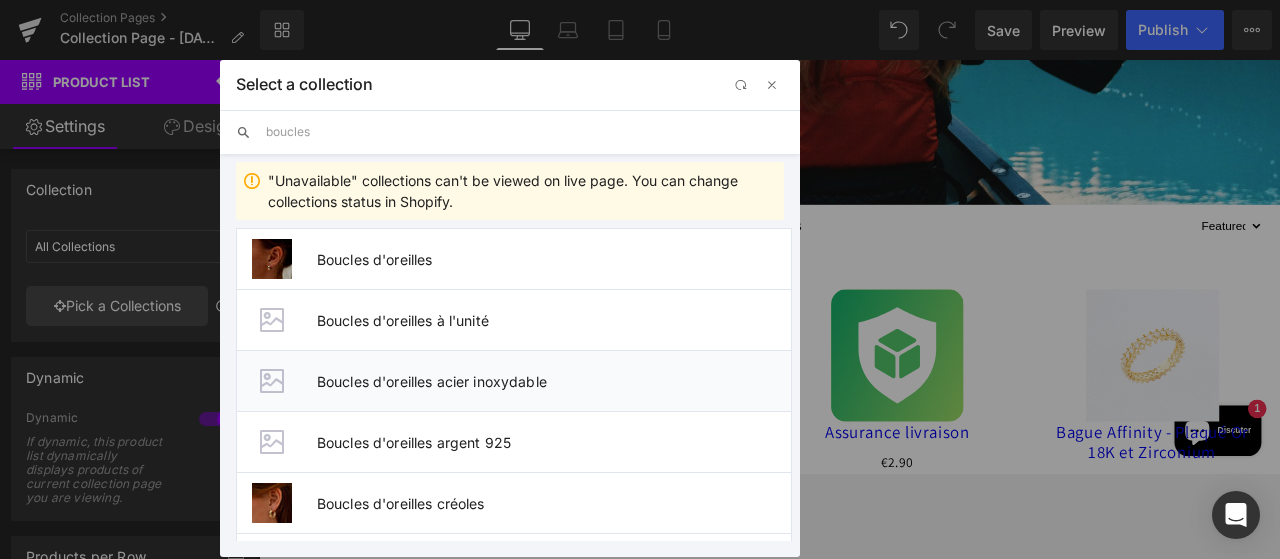 type on "boucles" 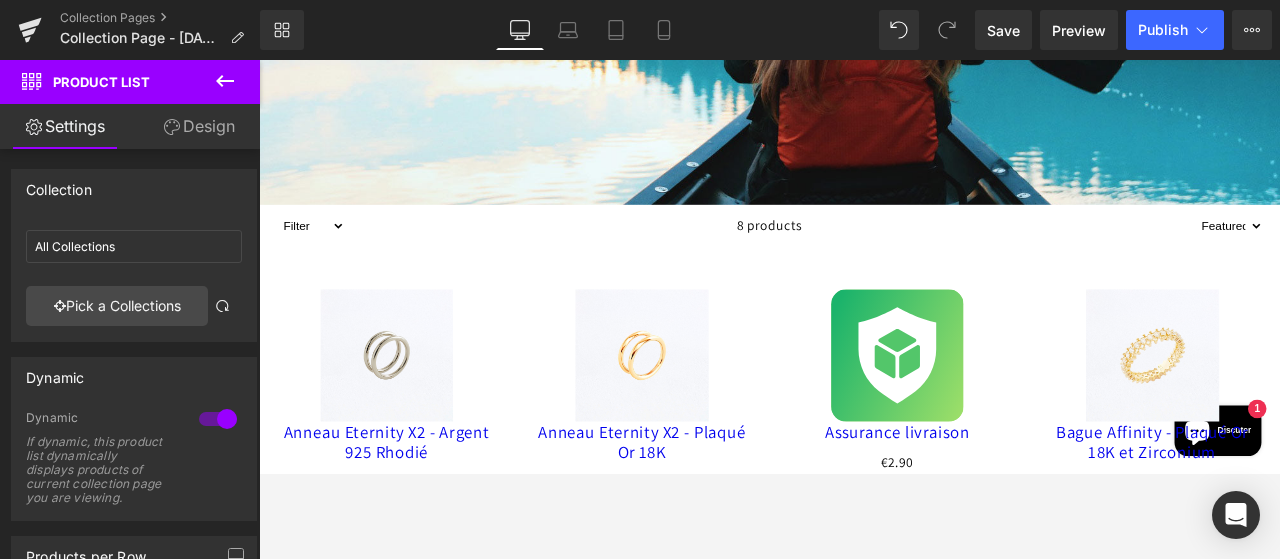 type on "Boucles d'oreilles acier inoxydable" 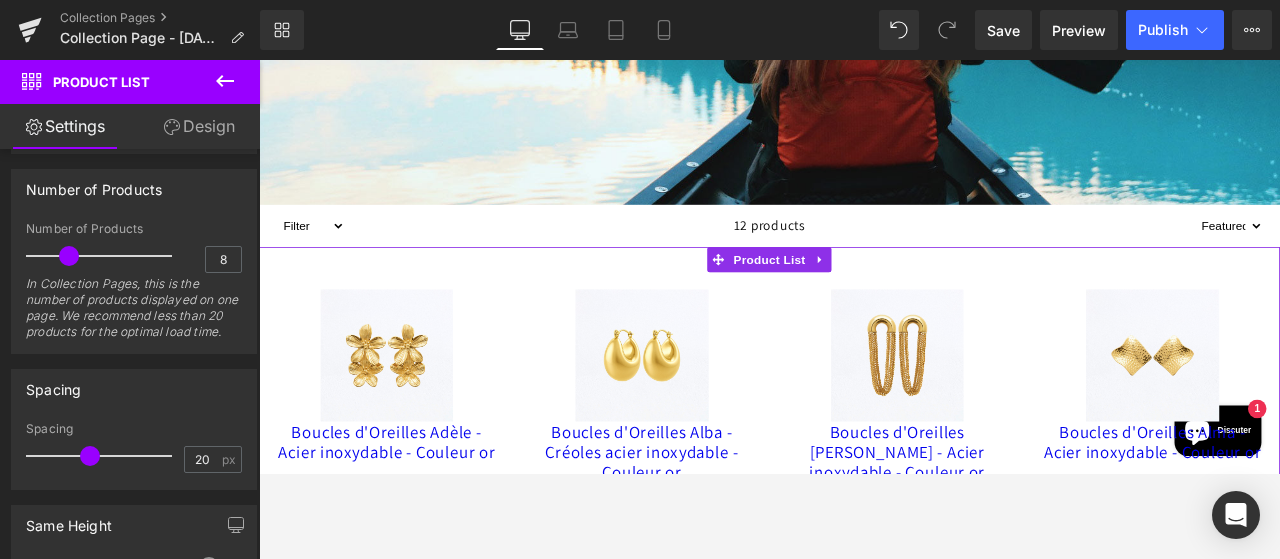 scroll, scrollTop: 526, scrollLeft: 0, axis: vertical 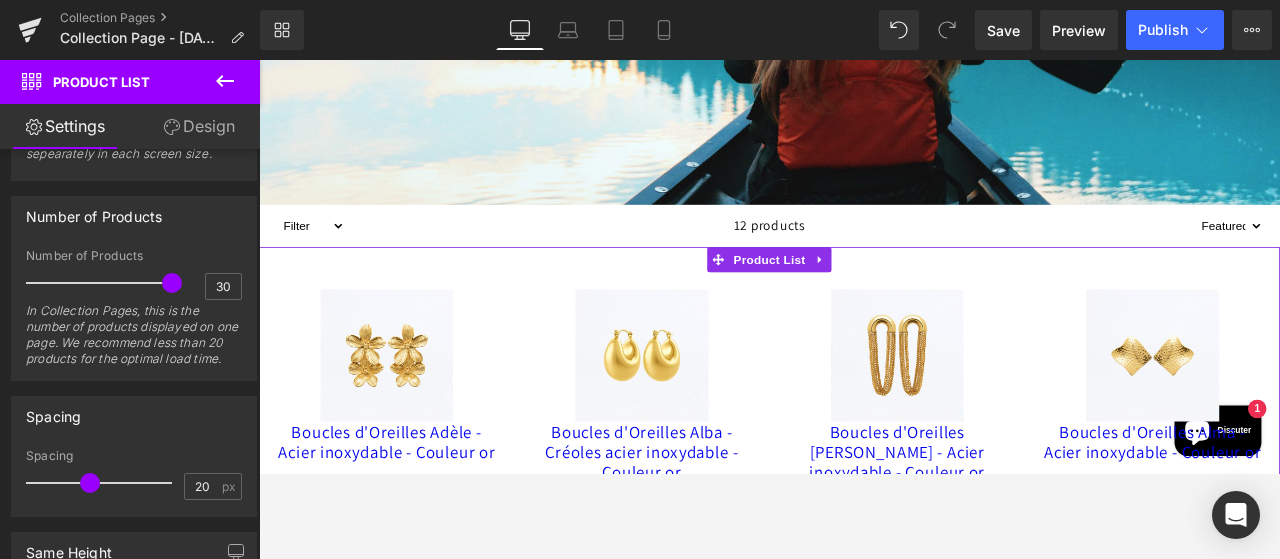 drag, startPoint x: 73, startPoint y: 273, endPoint x: 200, endPoint y: 280, distance: 127.192764 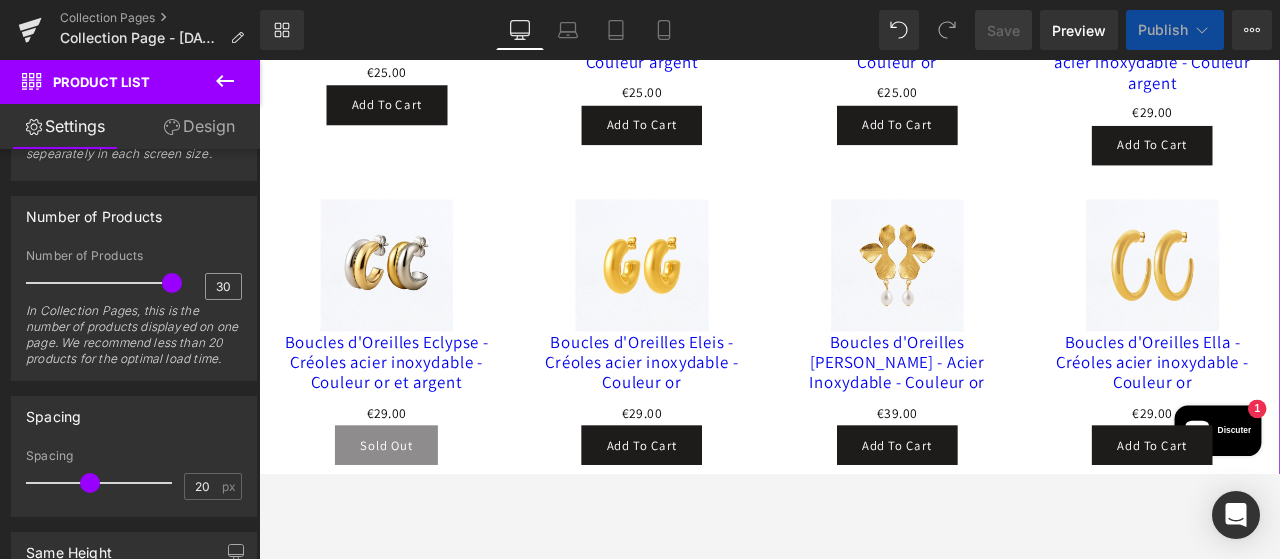 scroll, scrollTop: 2073, scrollLeft: 0, axis: vertical 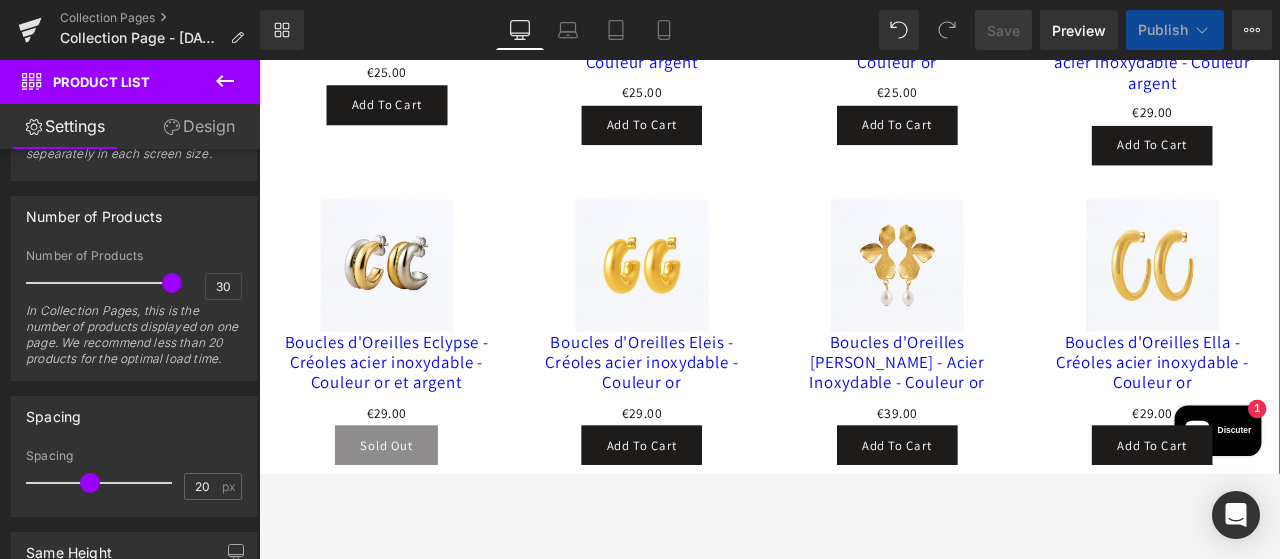 click on "30" at bounding box center [223, 286] 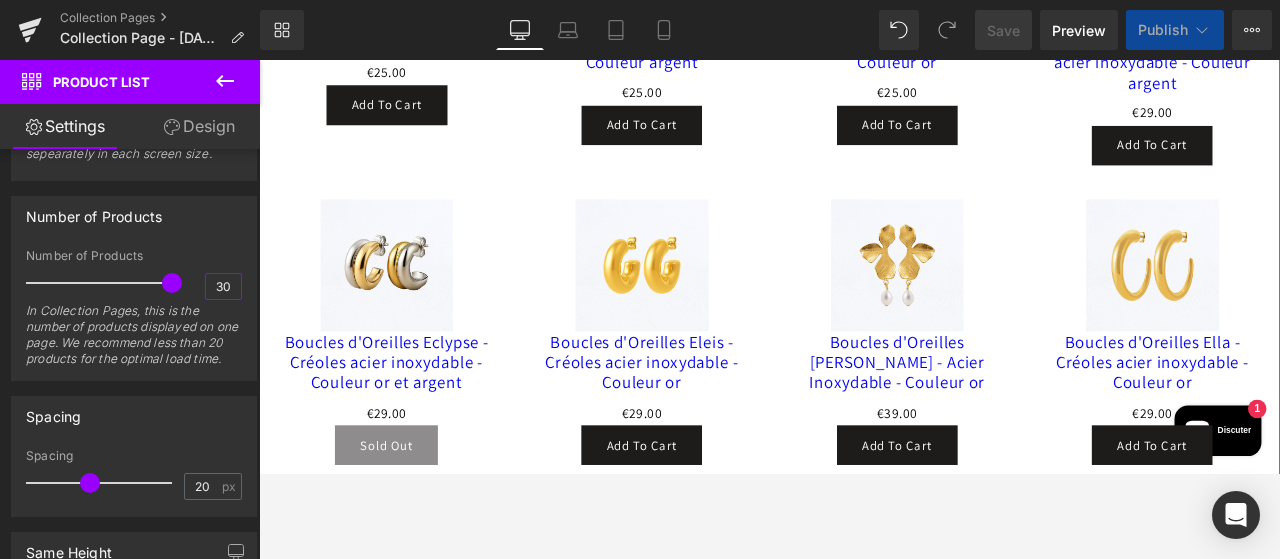 drag, startPoint x: 241, startPoint y: 281, endPoint x: 213, endPoint y: 279, distance: 28.071337 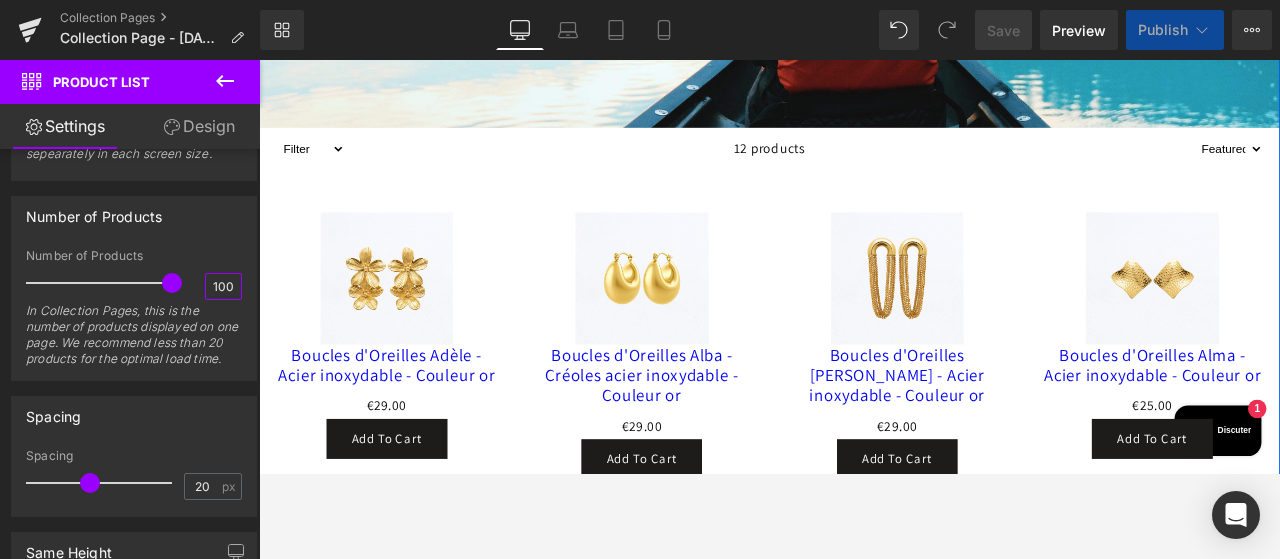 scroll, scrollTop: 132, scrollLeft: 0, axis: vertical 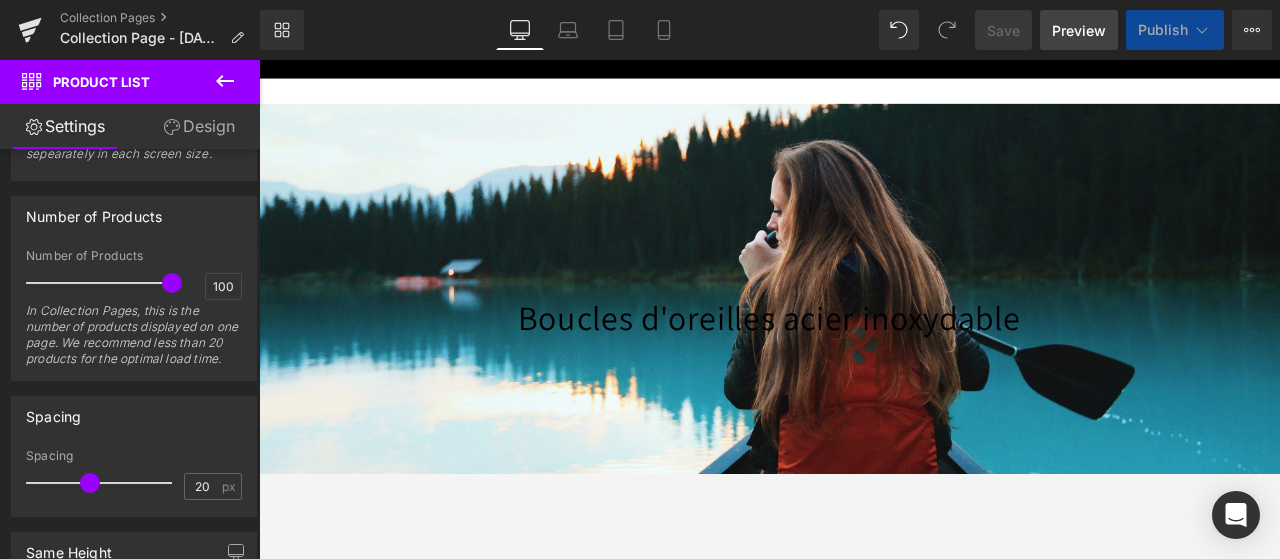 type on "100" 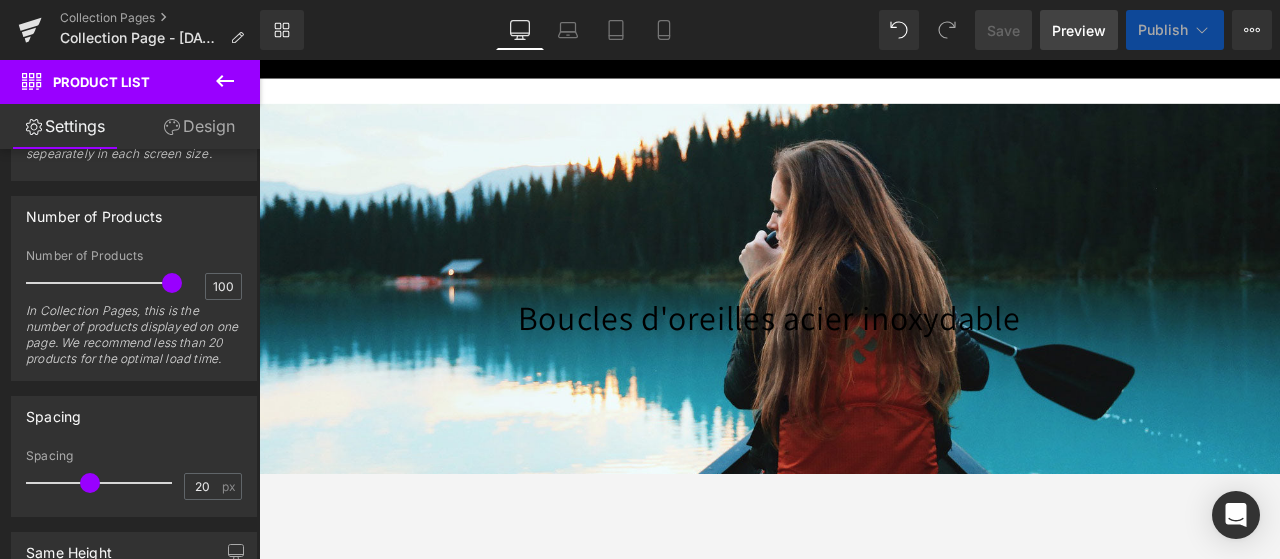 click on "Preview" at bounding box center (1079, 30) 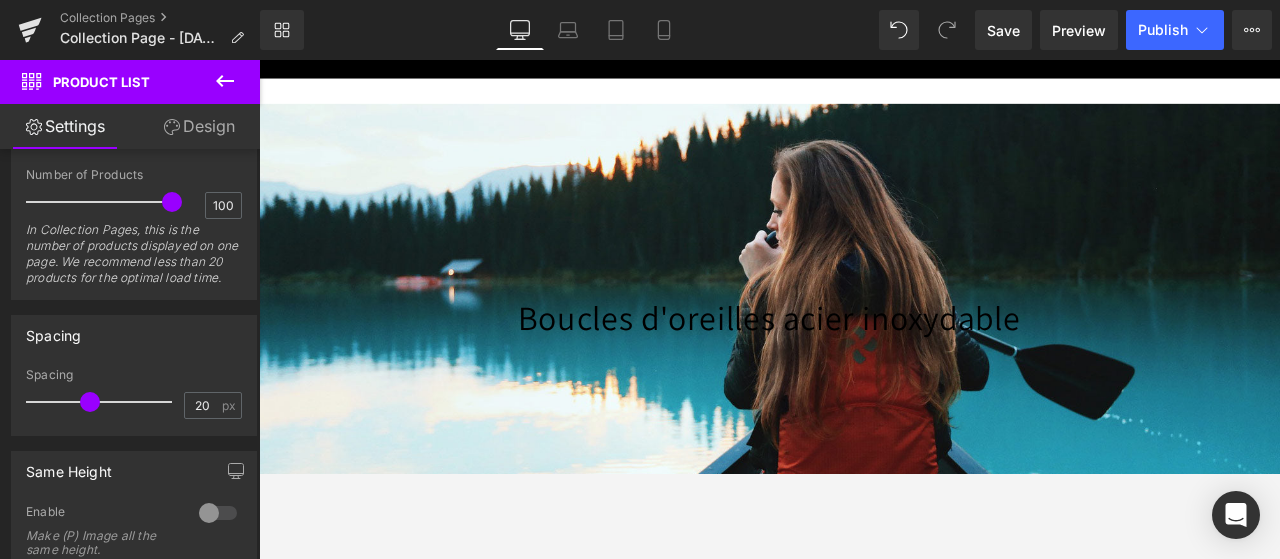 scroll, scrollTop: 569, scrollLeft: 0, axis: vertical 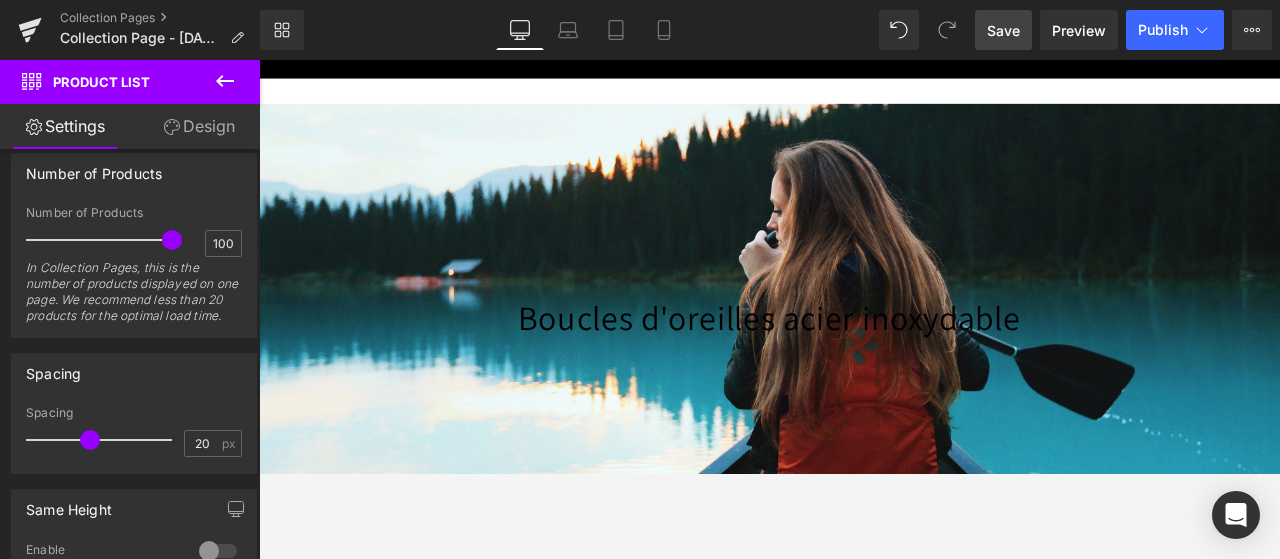 click on "Save" at bounding box center [1003, 30] 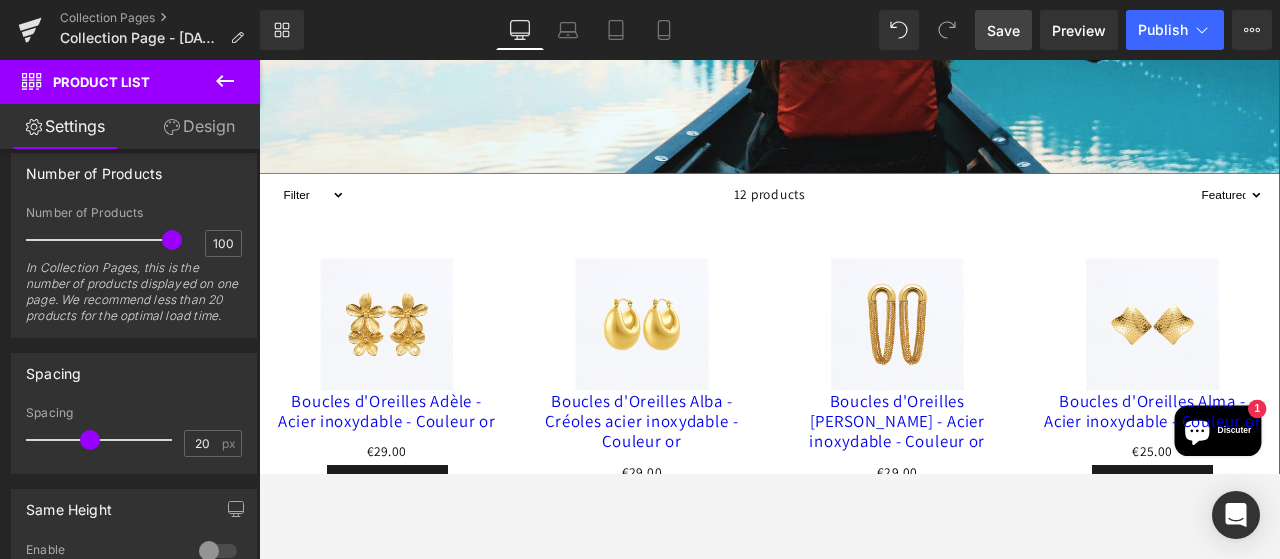 scroll, scrollTop: 555, scrollLeft: 0, axis: vertical 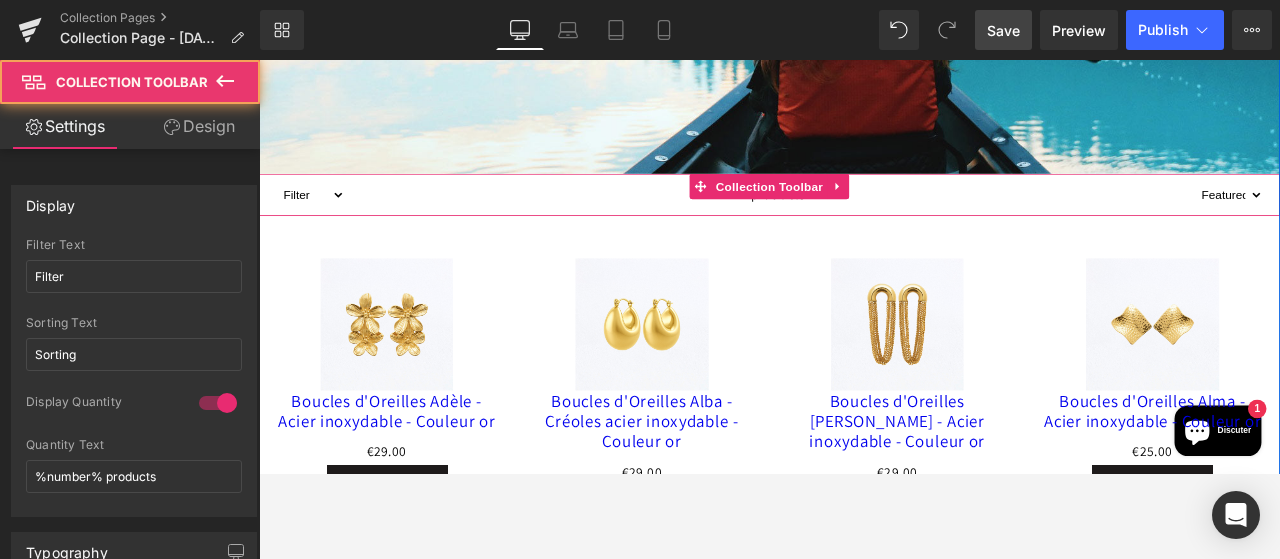 click on "Filter
_wf_cus" at bounding box center (320, 221) 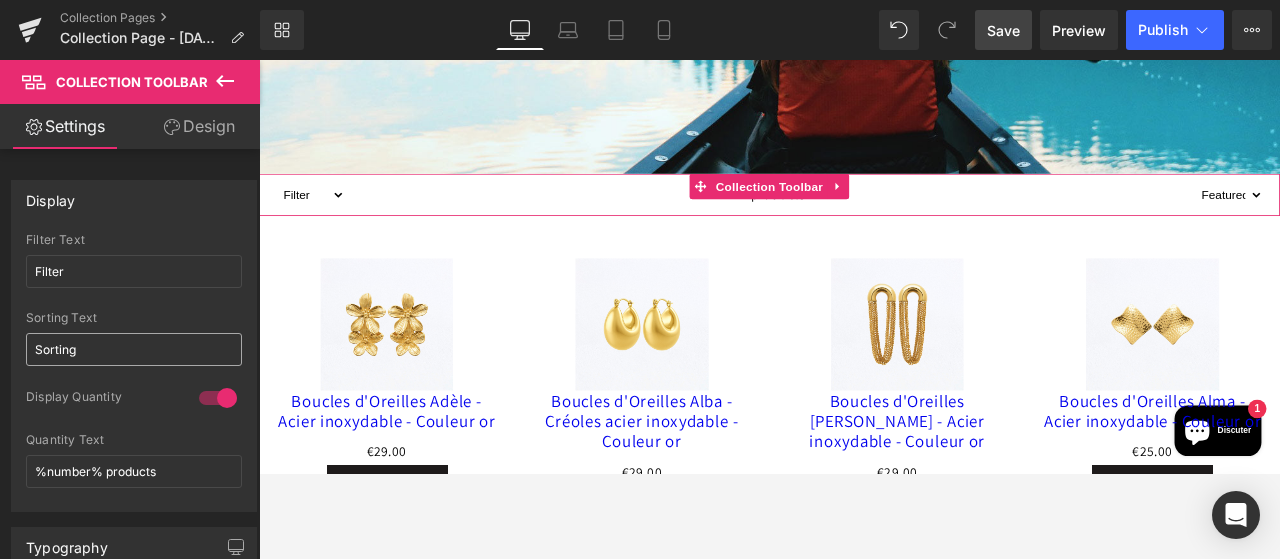 scroll, scrollTop: 0, scrollLeft: 0, axis: both 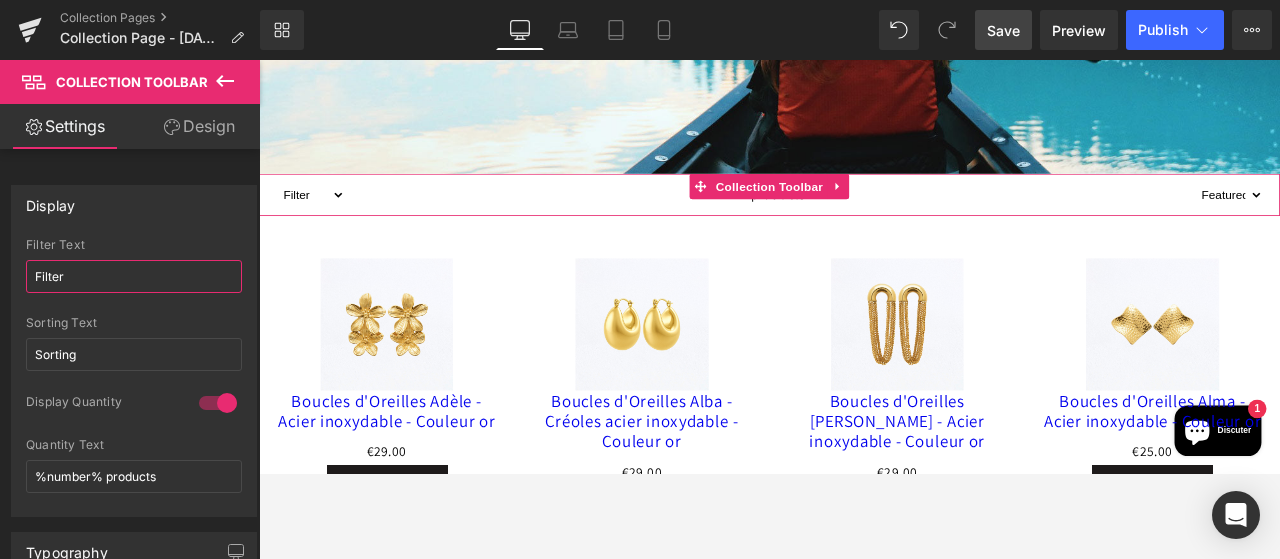 drag, startPoint x: 94, startPoint y: 284, endPoint x: 0, endPoint y: 267, distance: 95.524864 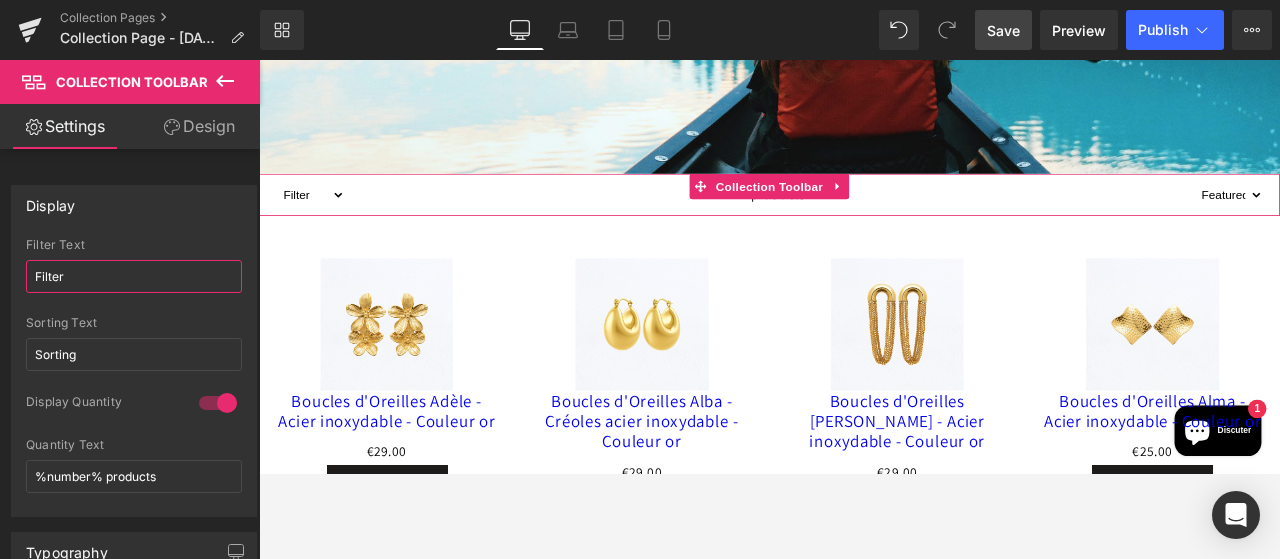 click on "Filter" at bounding box center [134, 276] 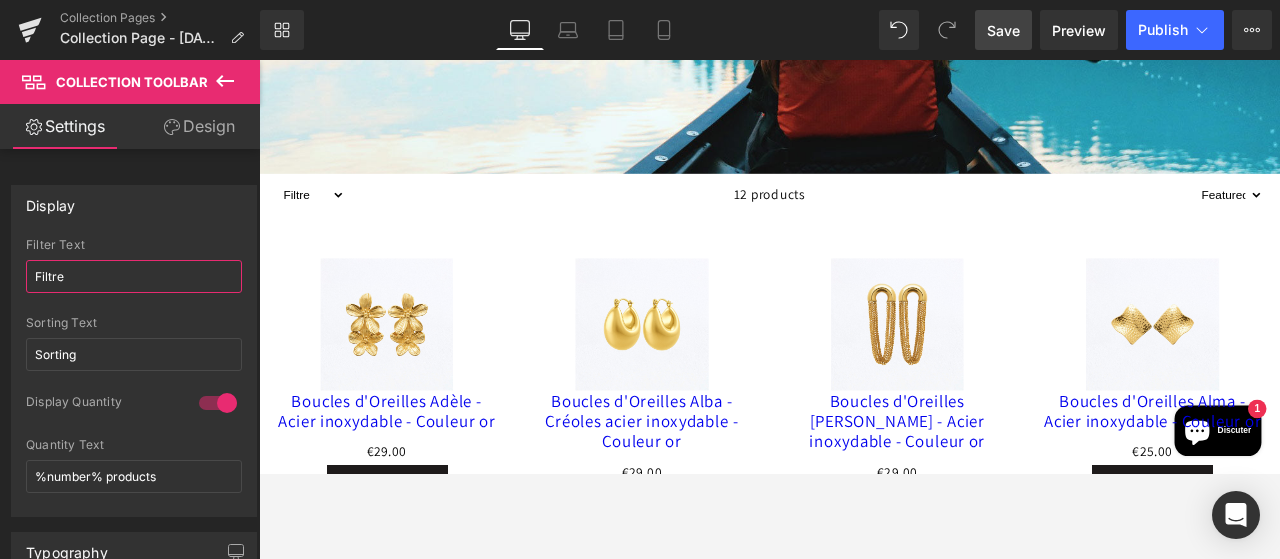 type on "Filtre" 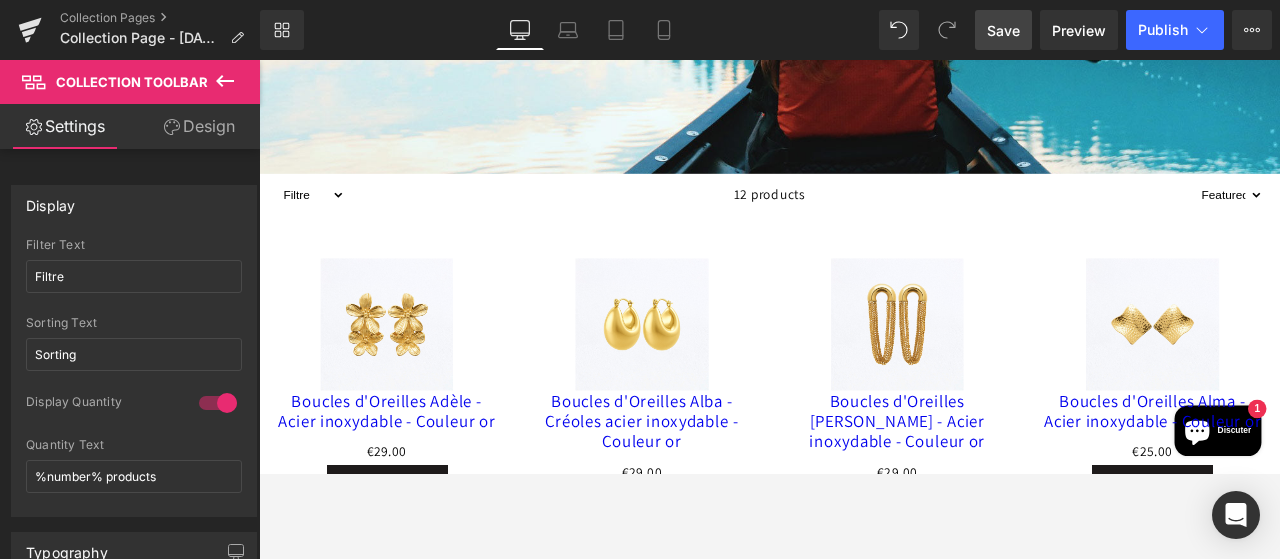 click on "Display" at bounding box center [134, 205] 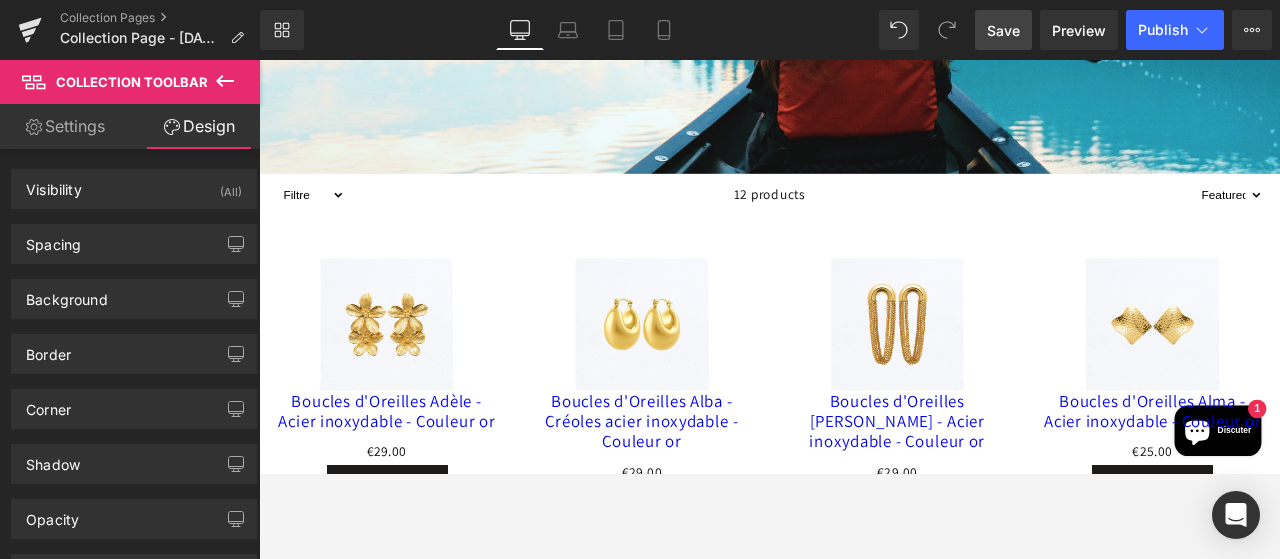 click on "Settings" at bounding box center (65, 126) 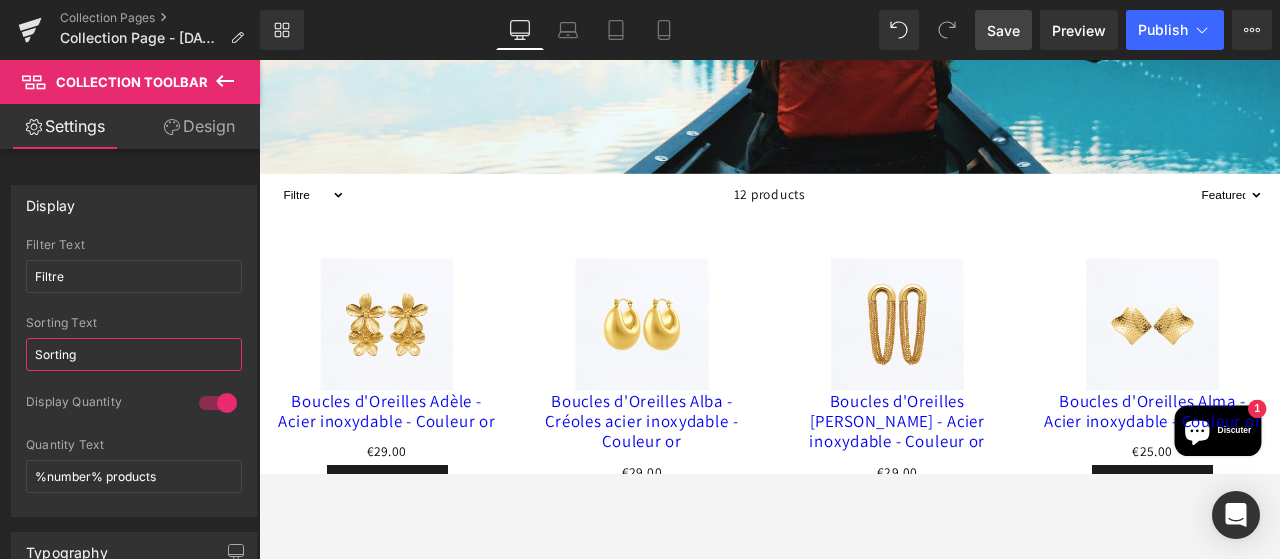 drag, startPoint x: 85, startPoint y: 358, endPoint x: 12, endPoint y: 350, distance: 73.43705 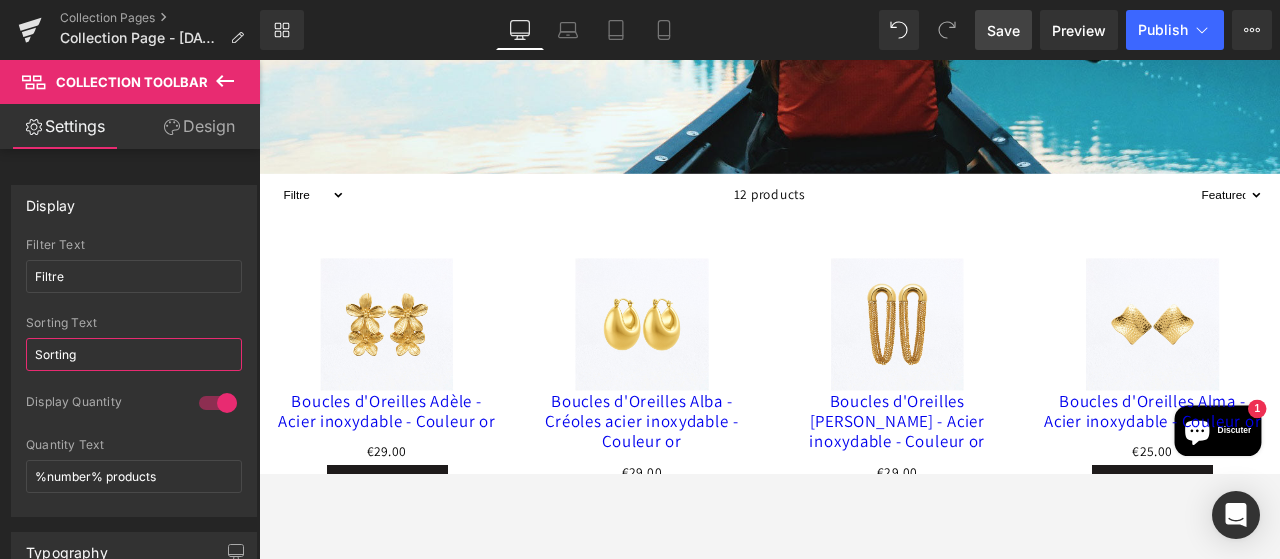 click on "Sorting" at bounding box center (134, 354) 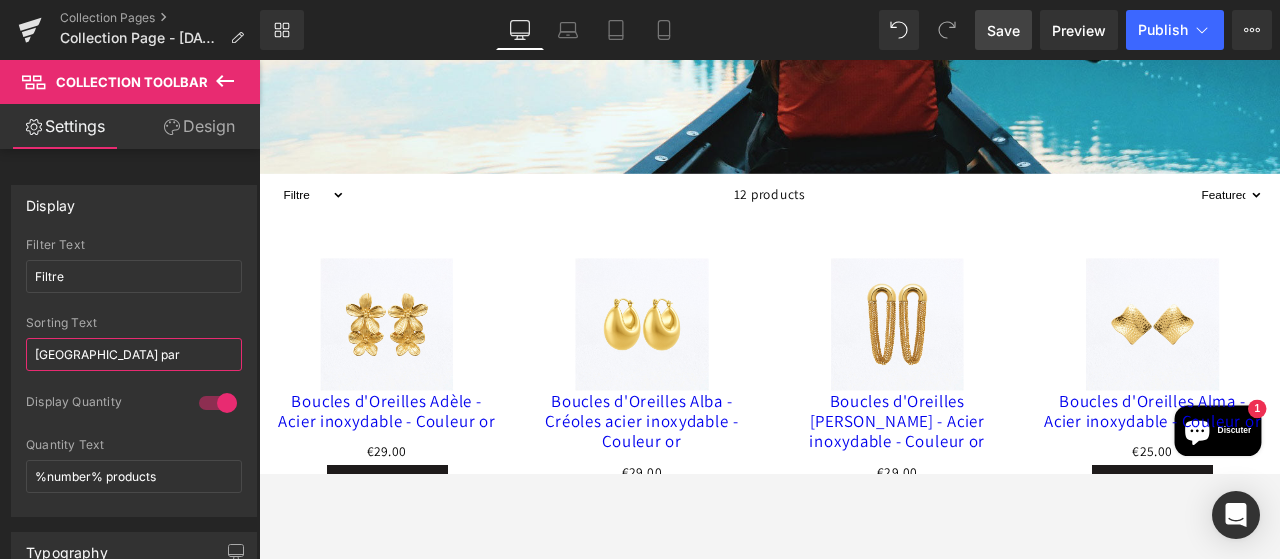 type on "[GEOGRAPHIC_DATA] par" 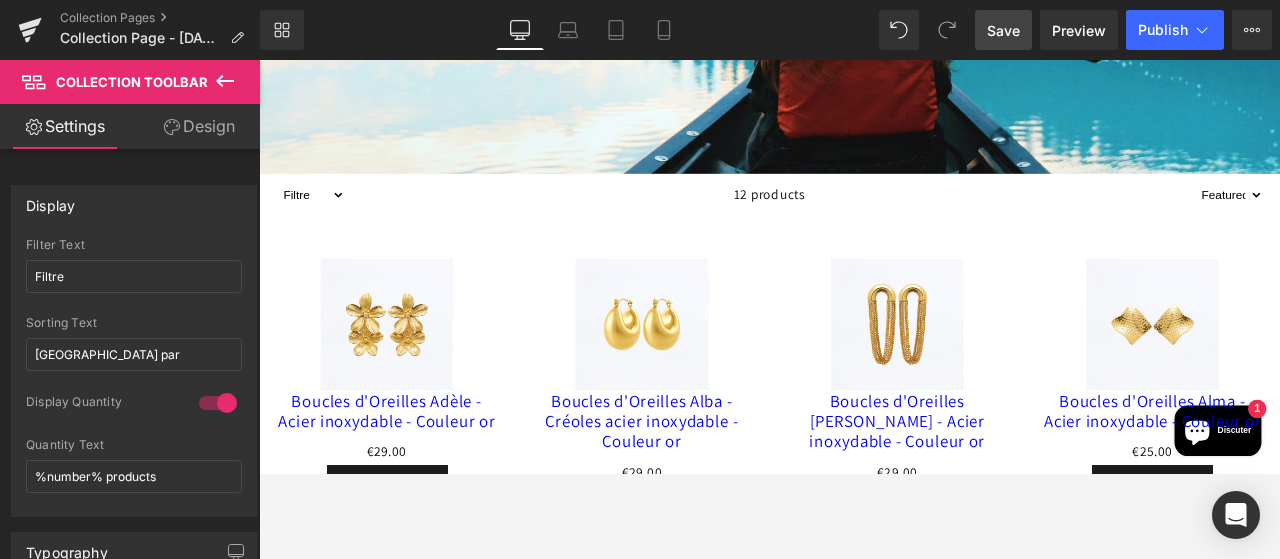 click on "Display" at bounding box center (134, 205) 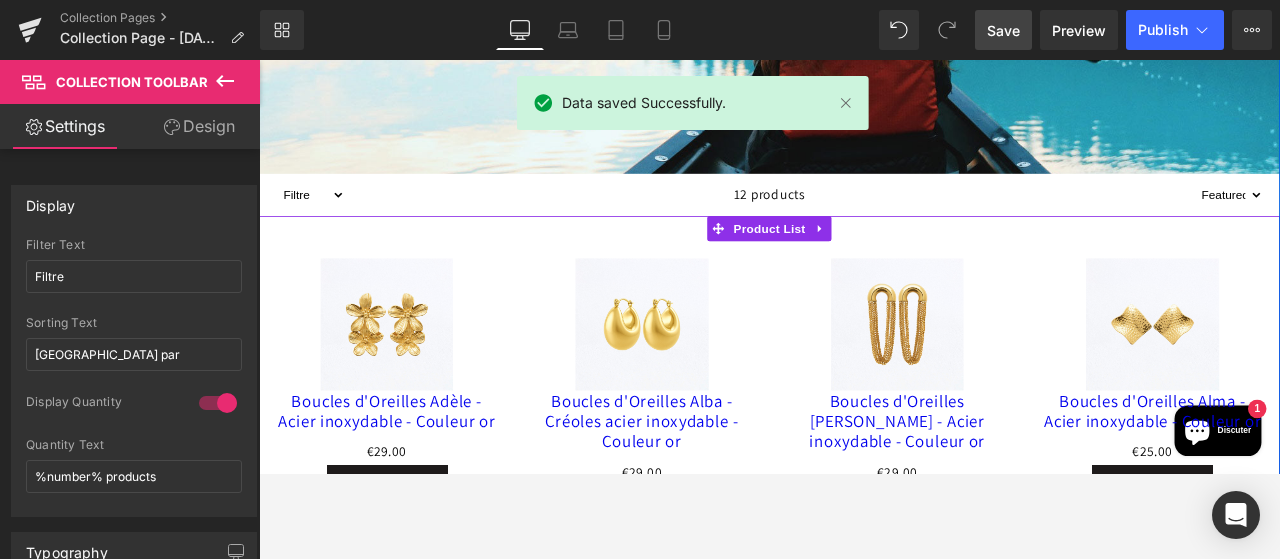 click on "Sale Off
(P) Image
Boucles d'Oreilles [PERSON_NAME] - Acier inoxydable - Couleur or
(P) Title
€0
€29.00
(P) Price
Add To Cart
(P) Cart Button
Product" at bounding box center (864, 2602) 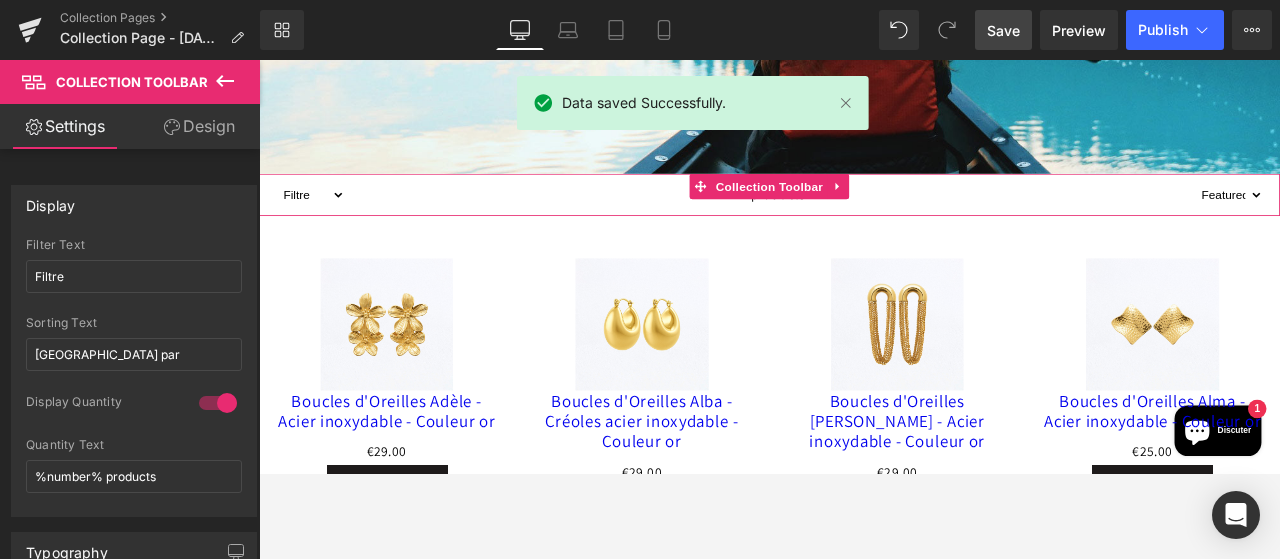 click on "Design" at bounding box center [199, 126] 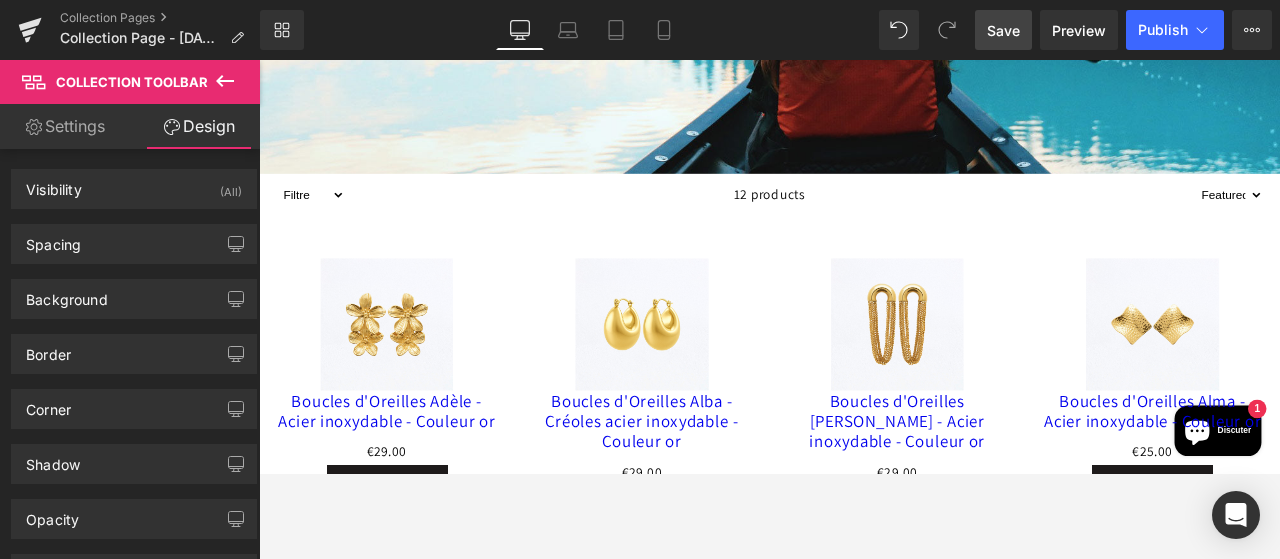 click 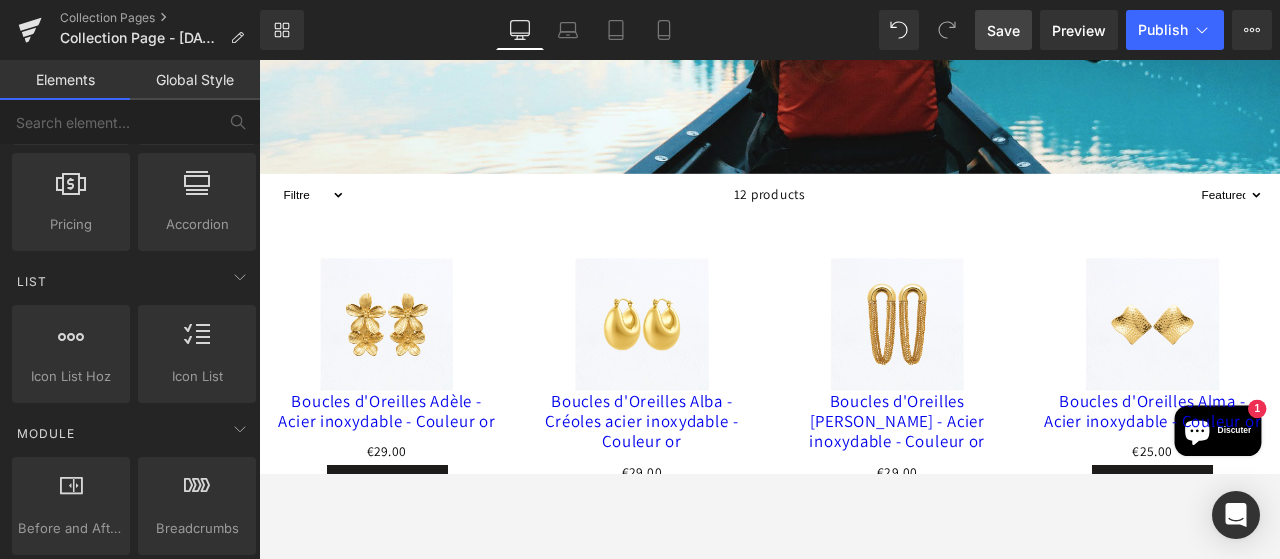 scroll, scrollTop: 769, scrollLeft: 0, axis: vertical 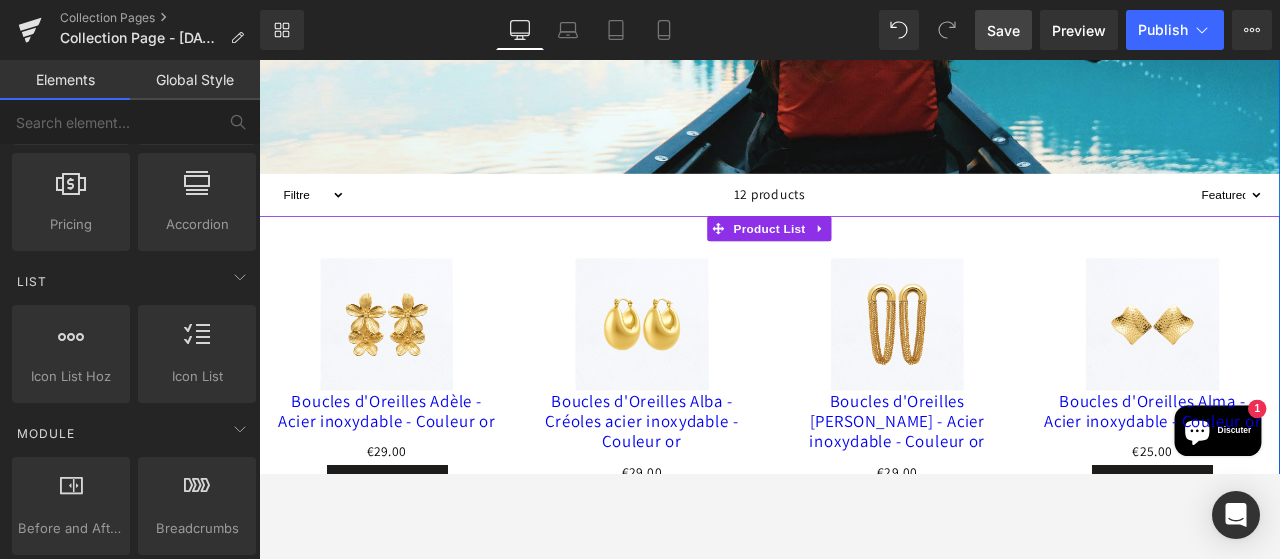click on "Sale Off
(P) Image
Boucles d'Oreilles [PERSON_NAME] - Acier inoxydable - Couleur or
(P) Title
€0
€29.00
(P) Price
Add To Cart
(P) Cart Button
Product" at bounding box center (410, 442) 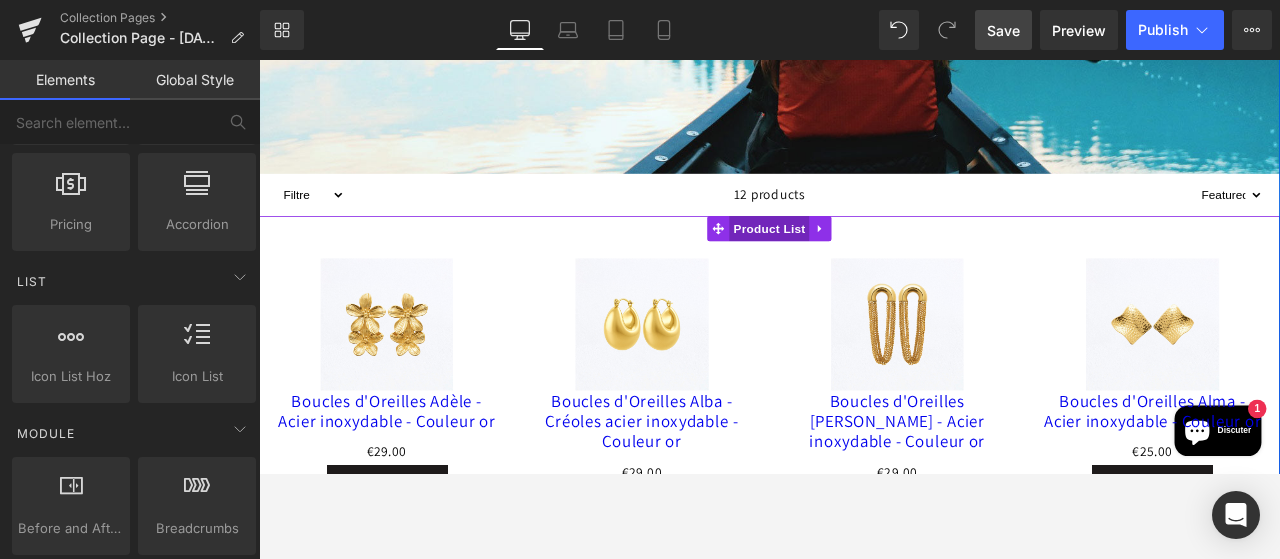 click on "Product List" at bounding box center (863, 261) 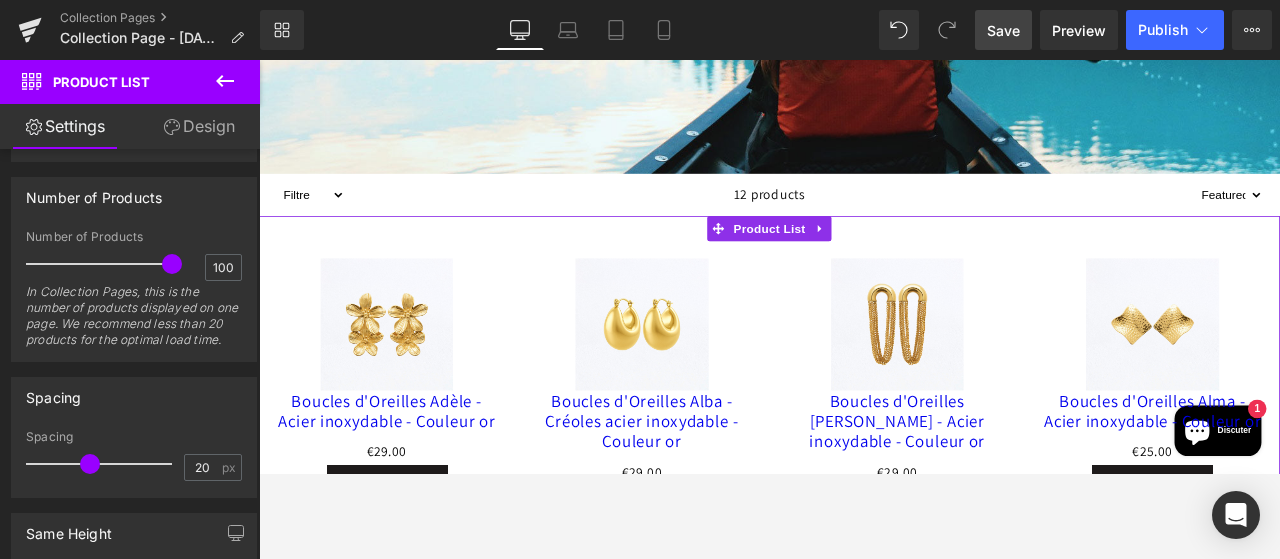 scroll, scrollTop: 729, scrollLeft: 0, axis: vertical 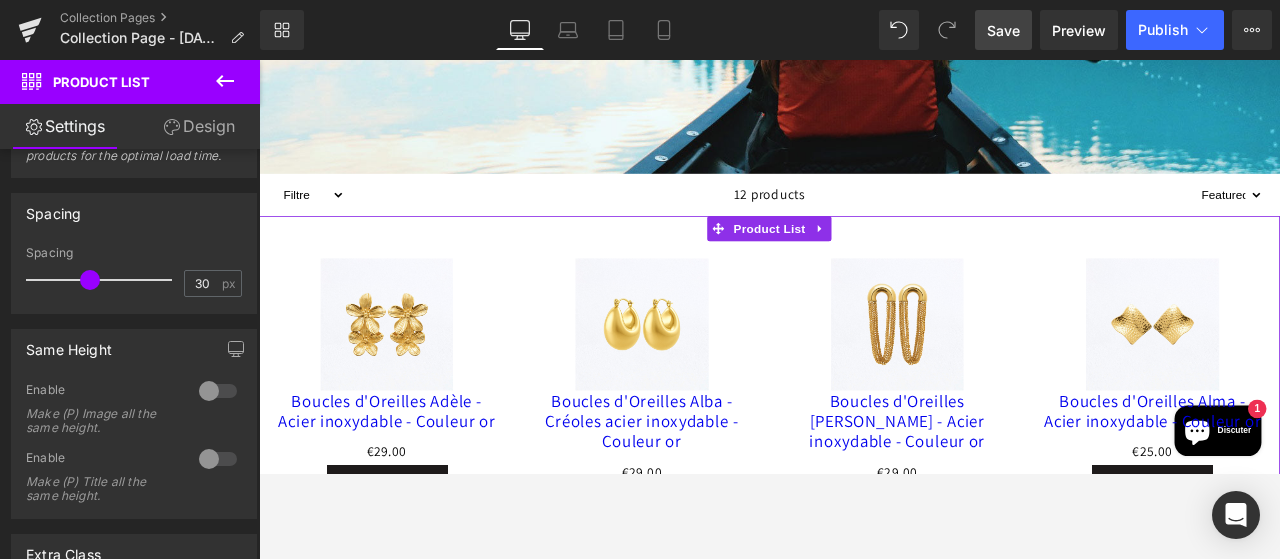 click at bounding box center [104, 280] 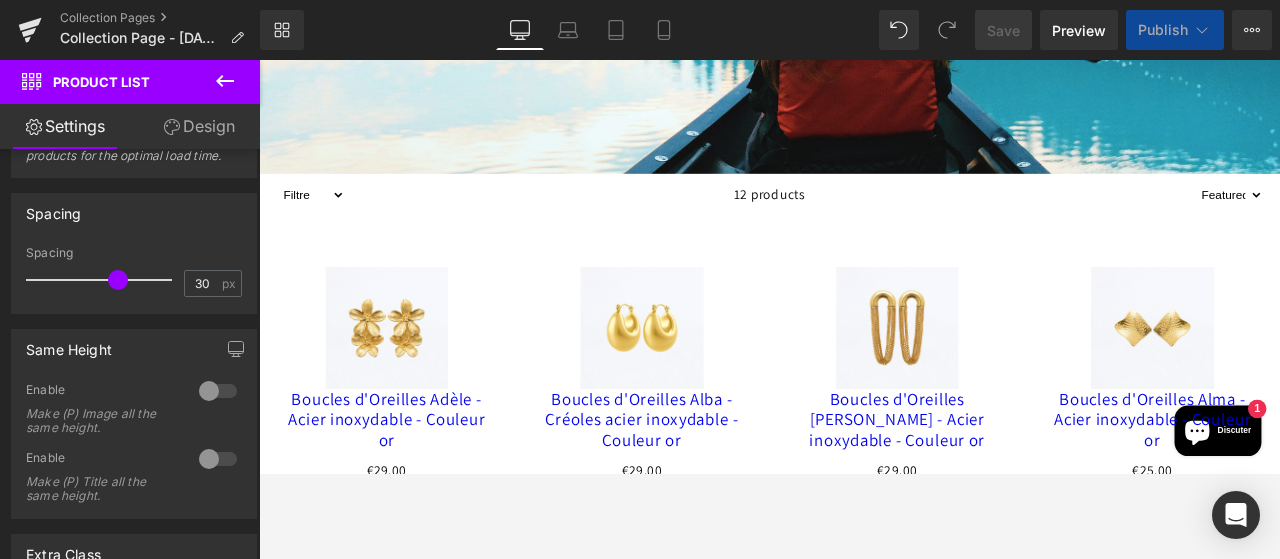 click at bounding box center (104, 280) 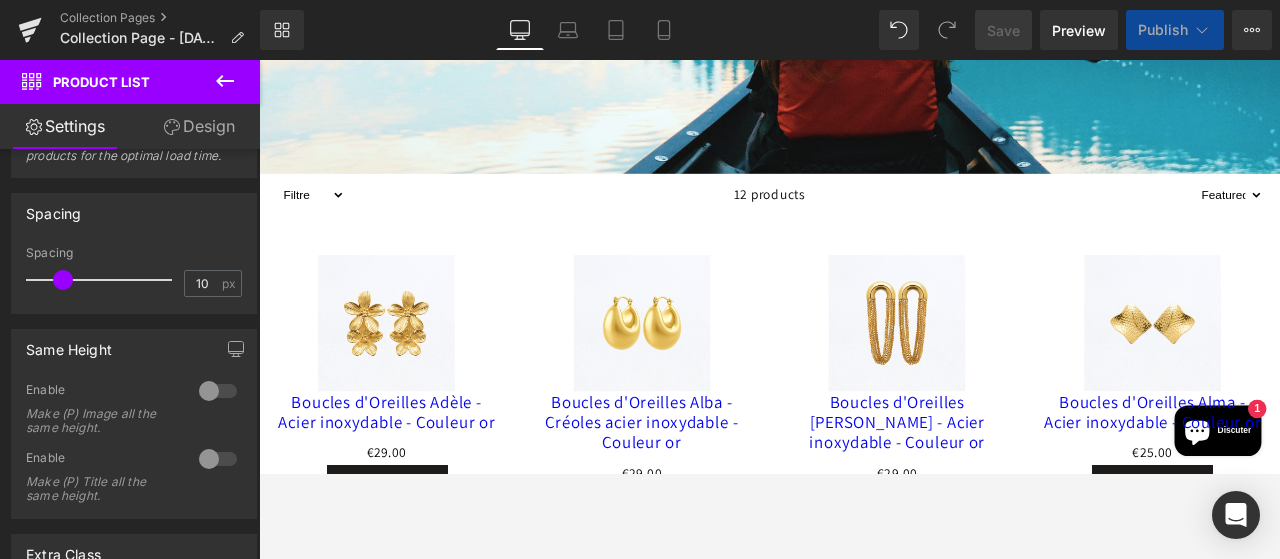 click at bounding box center (63, 280) 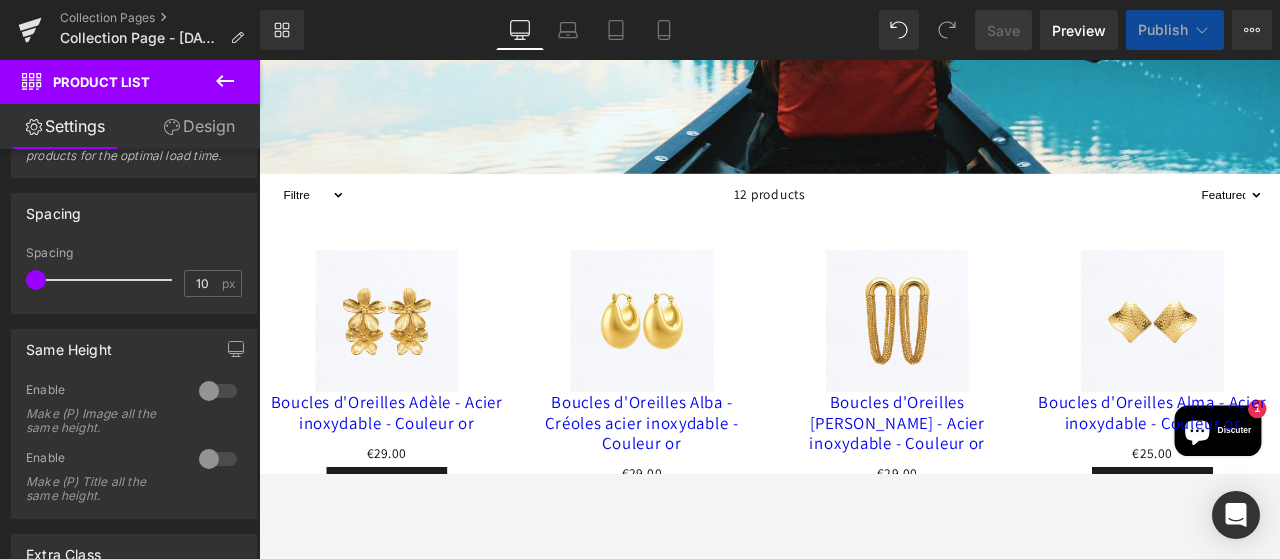 type on "0" 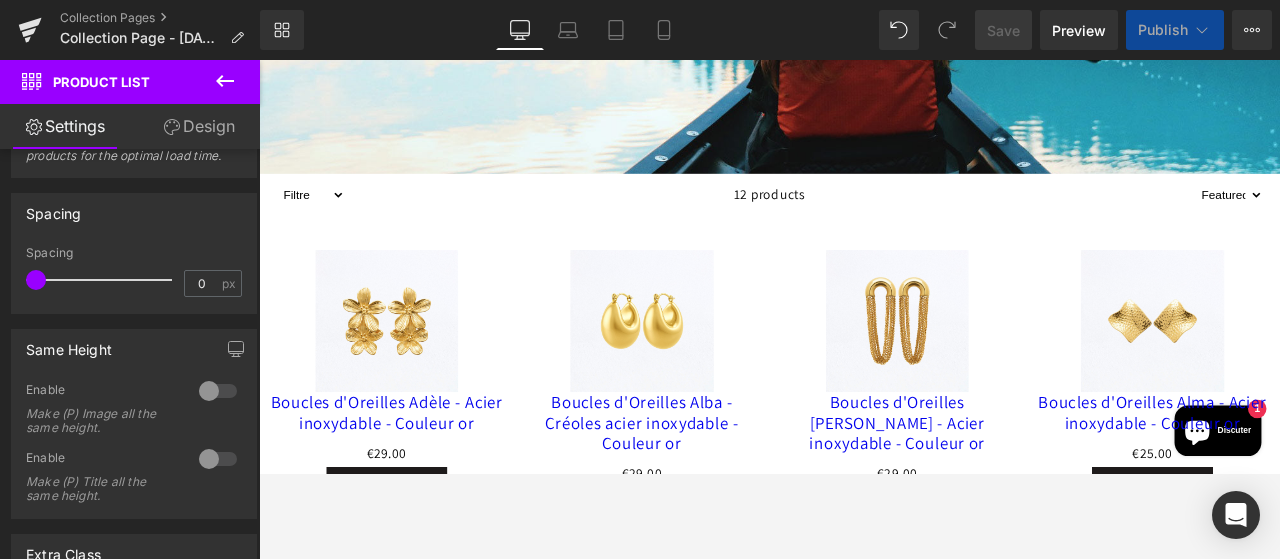 drag, startPoint x: 66, startPoint y: 279, endPoint x: 32, endPoint y: 279, distance: 34 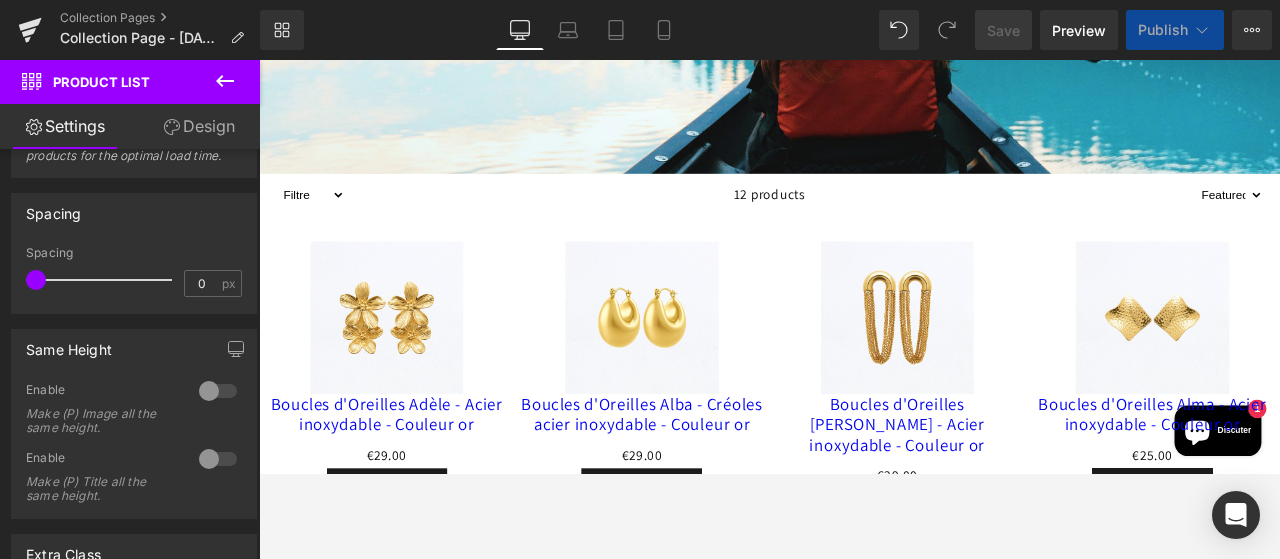 scroll, scrollTop: 779, scrollLeft: 0, axis: vertical 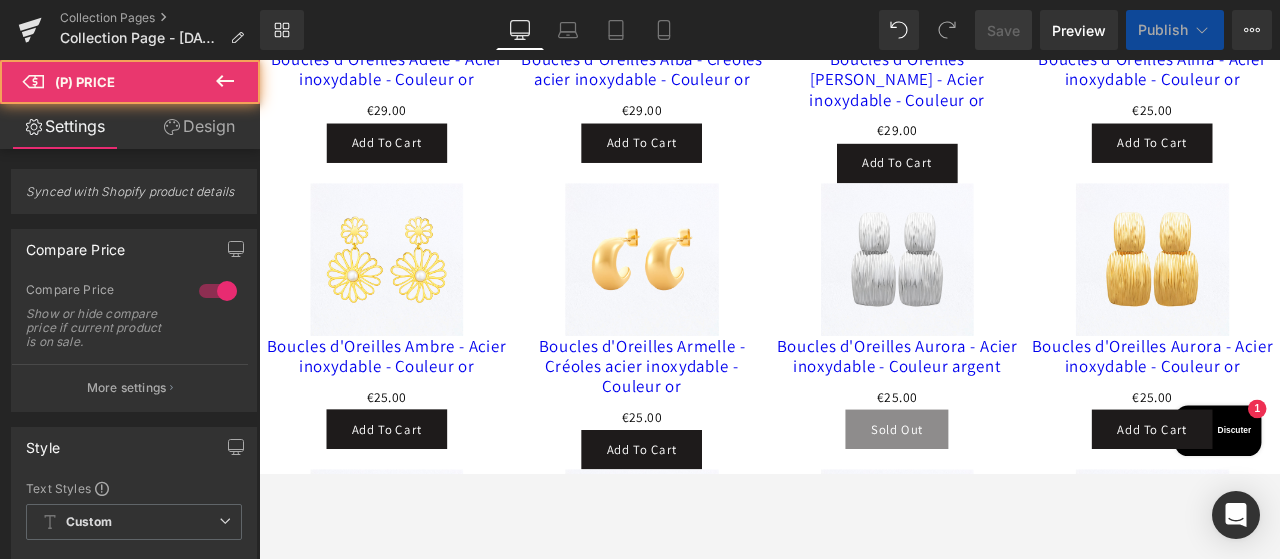 click on "€0
€29.00" at bounding box center [713, 120] 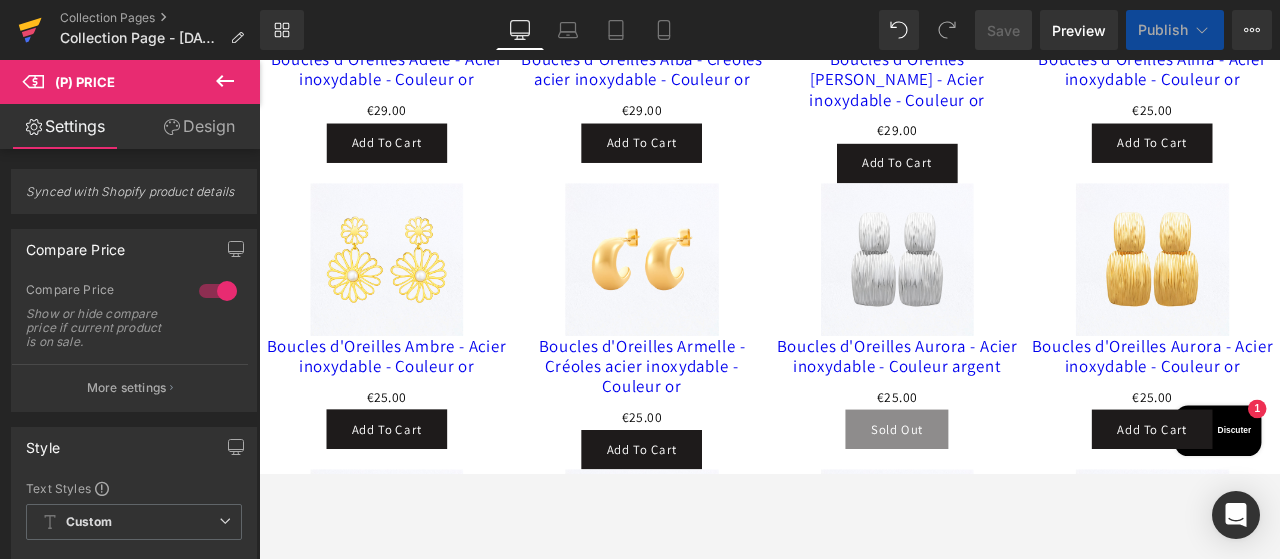 click 